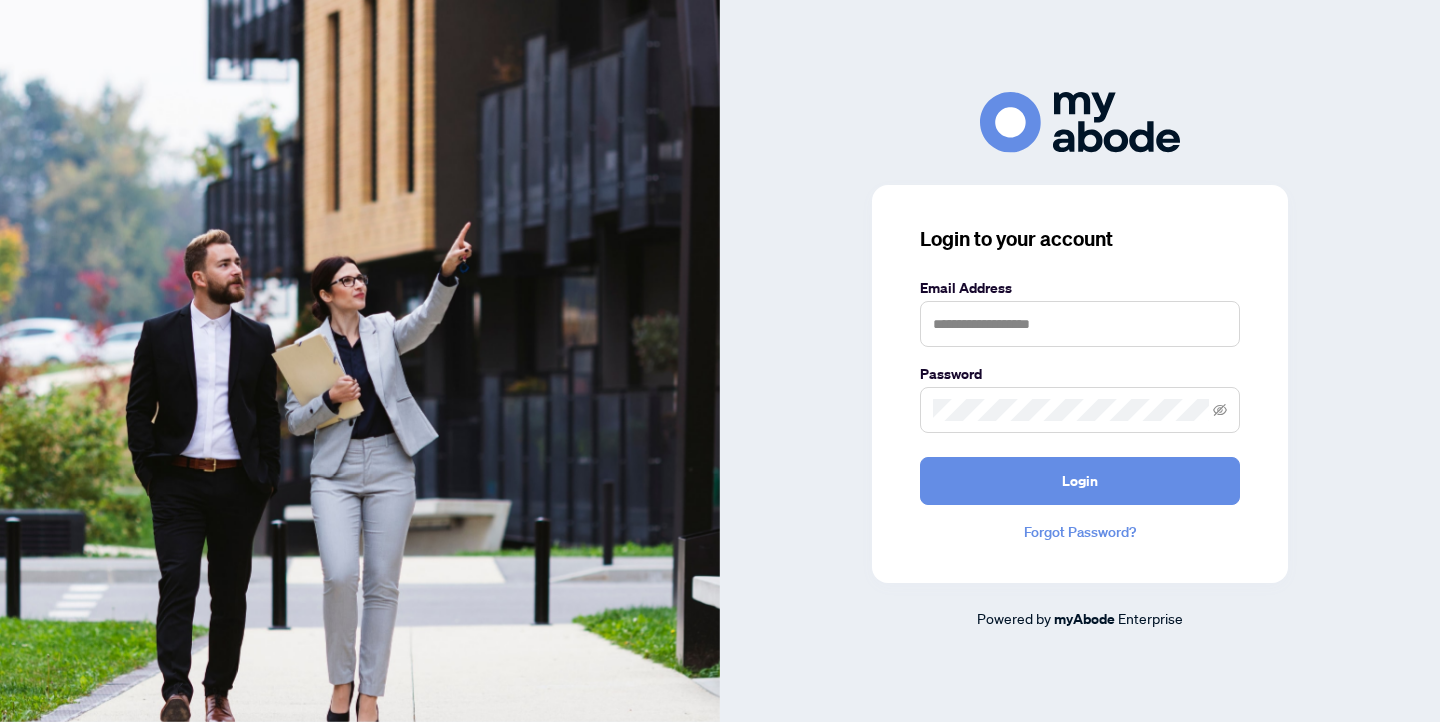 scroll, scrollTop: 0, scrollLeft: 0, axis: both 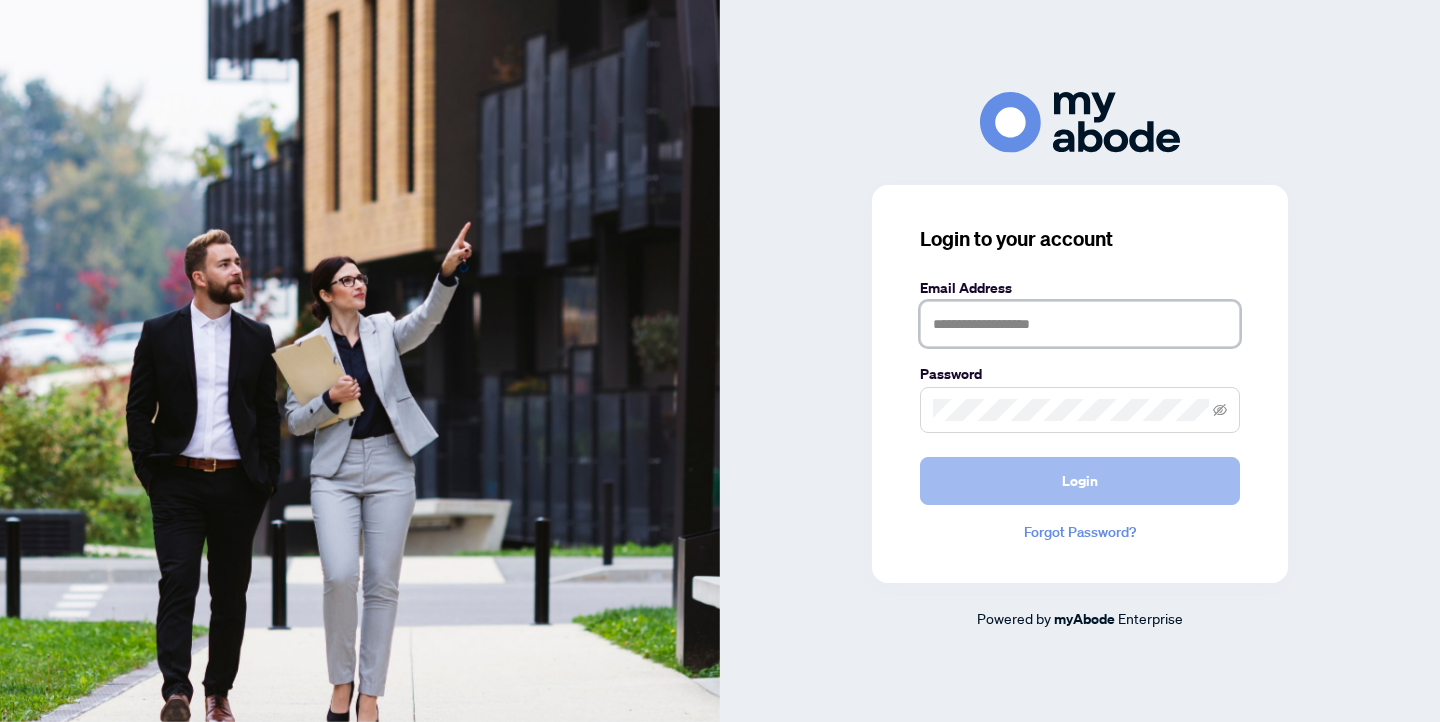type on "**********" 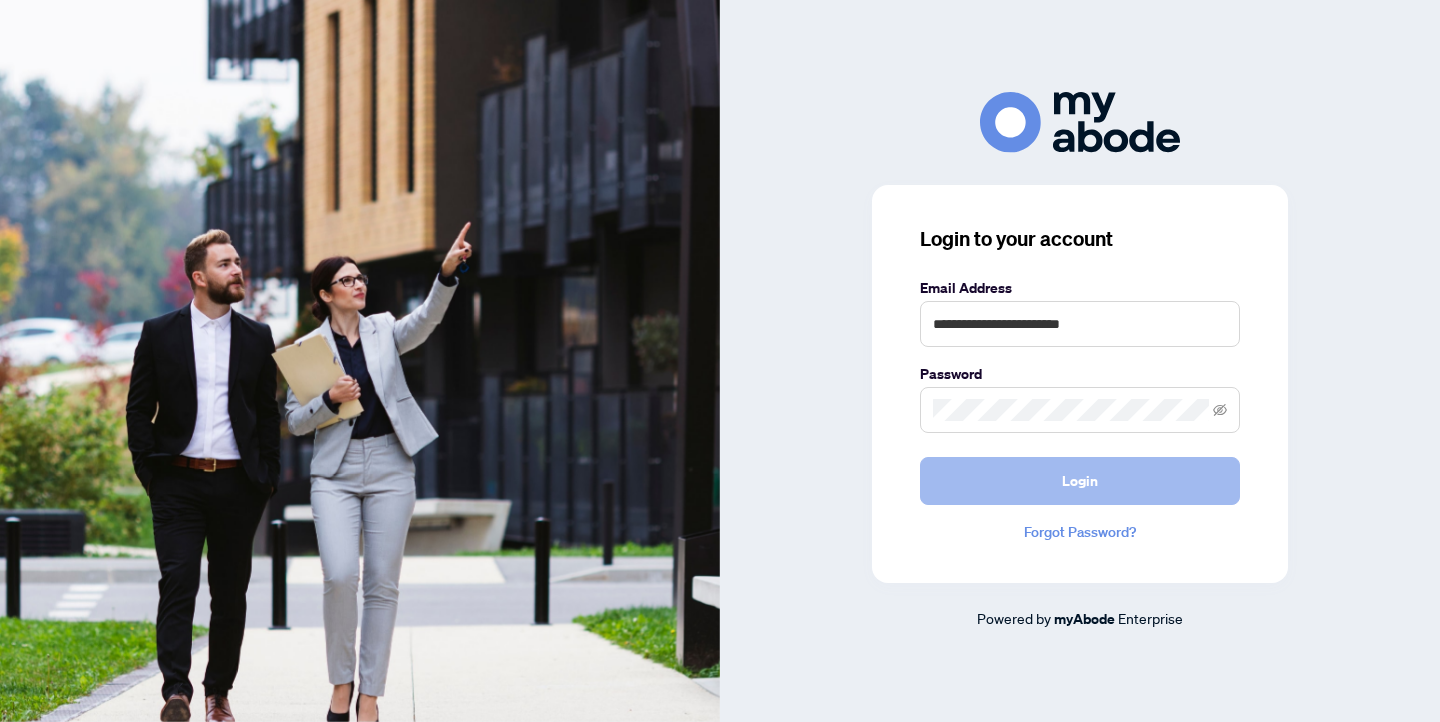 click on "Login" at bounding box center [1080, 481] 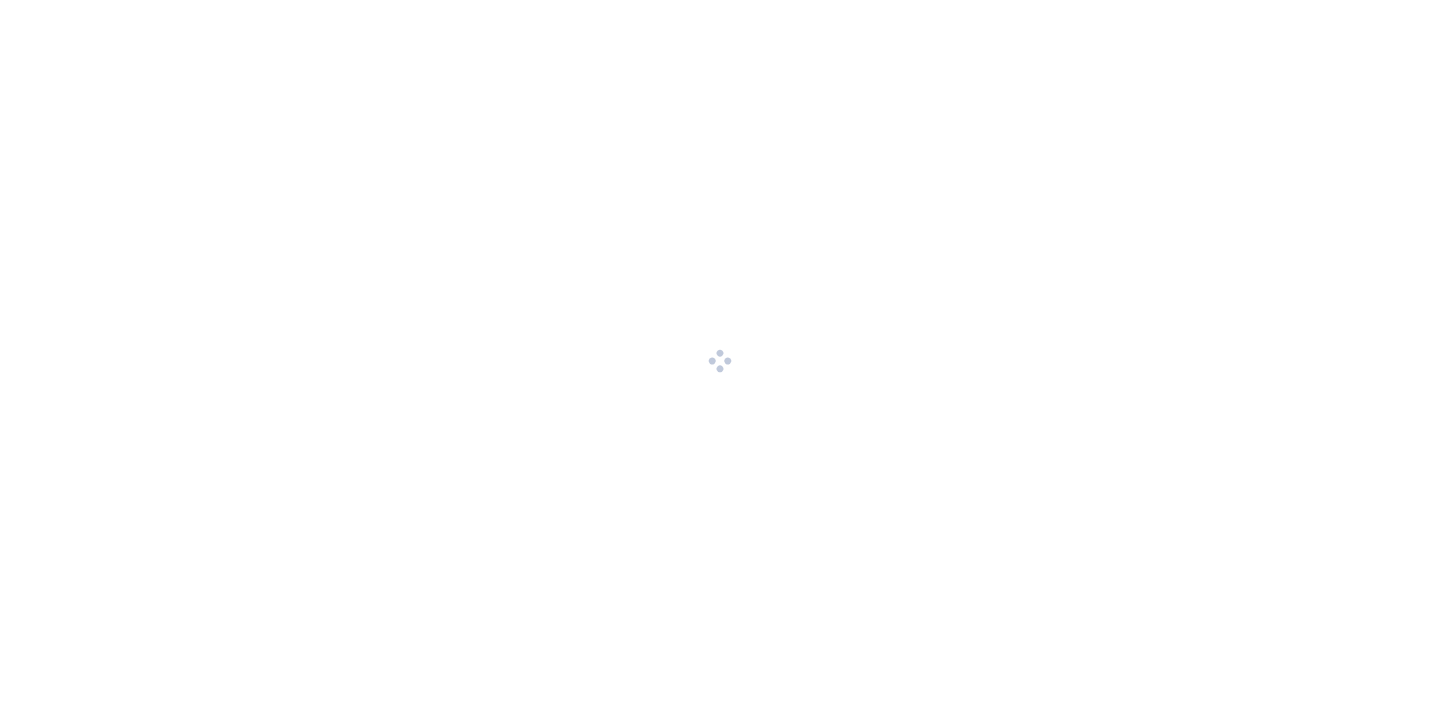scroll, scrollTop: 0, scrollLeft: 0, axis: both 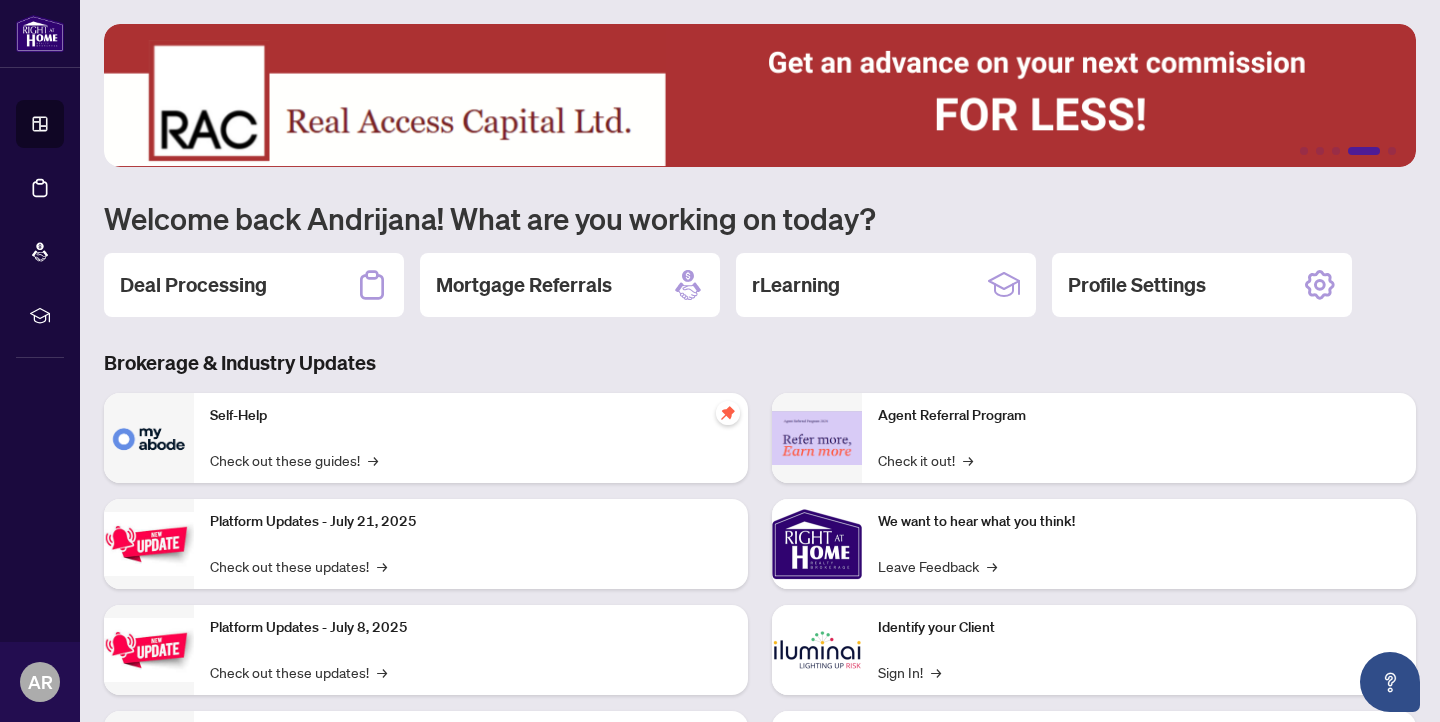 click on "Deal Processing" at bounding box center (193, 285) 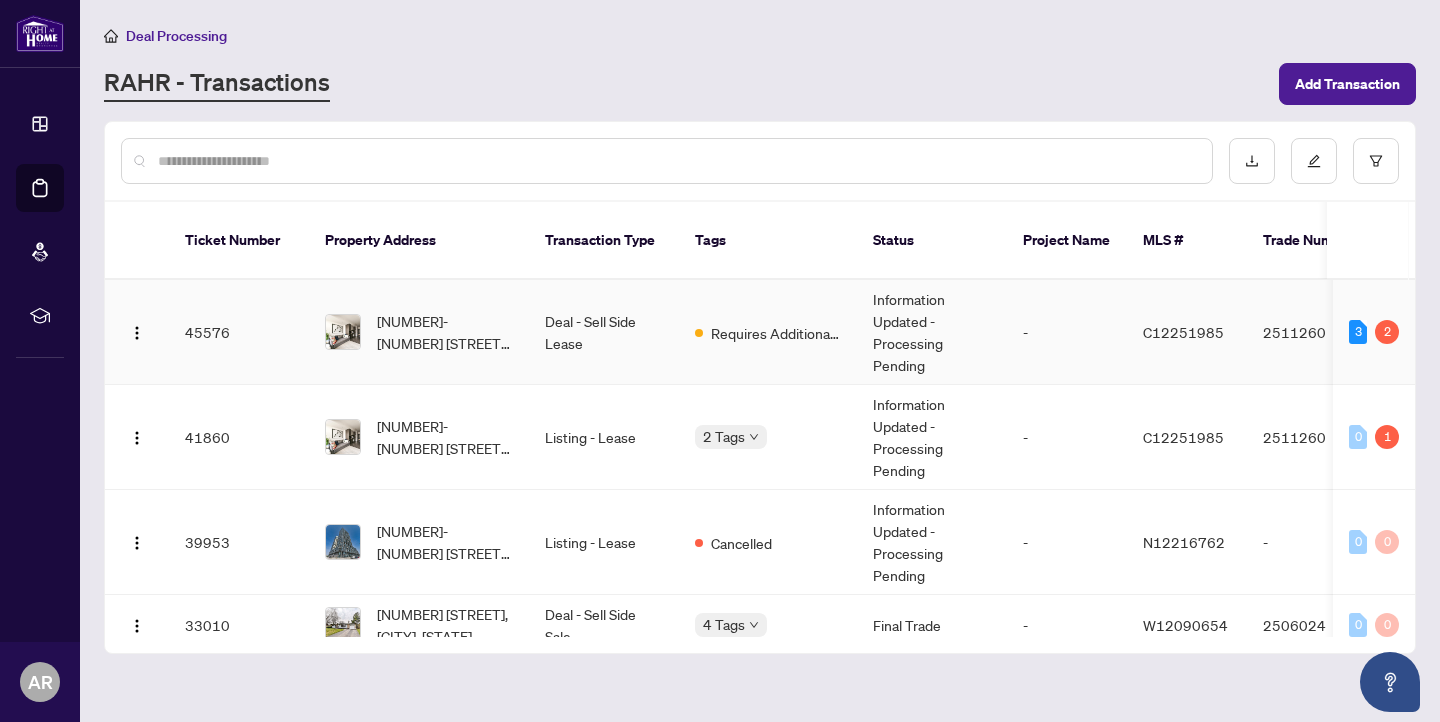 click on "45576" at bounding box center [239, 332] 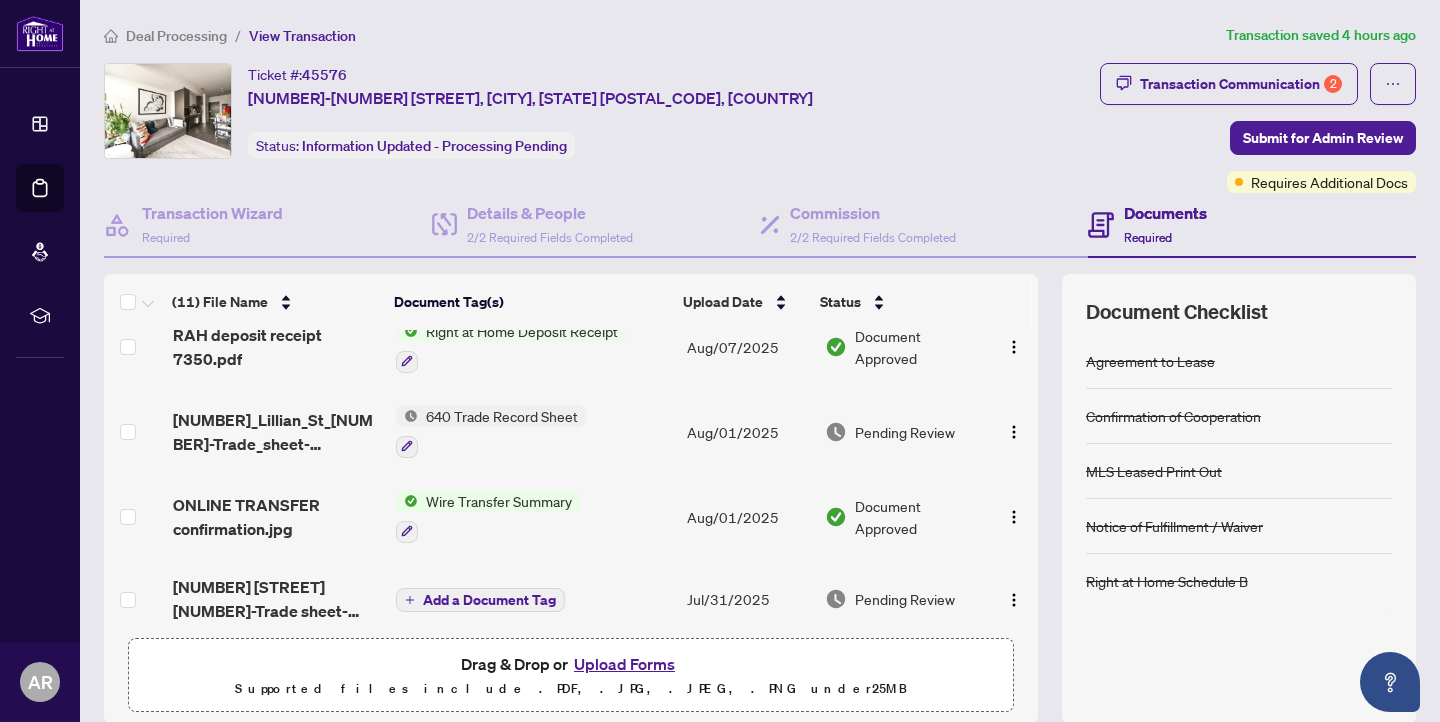 scroll, scrollTop: 192, scrollLeft: 0, axis: vertical 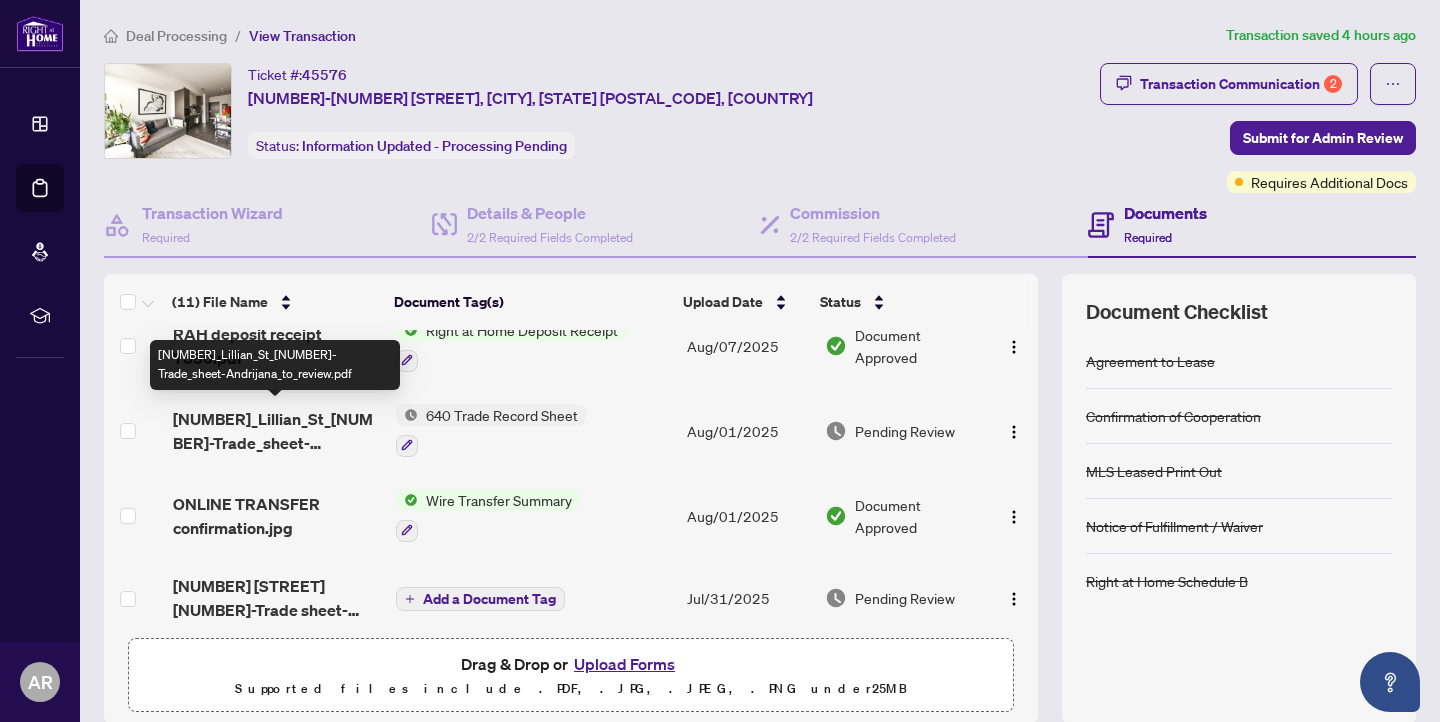 click on "[NUMBER]_Lillian_St_[NUMBER]-Trade_sheet-Andrijana_to_review.pdf" at bounding box center (276, 431) 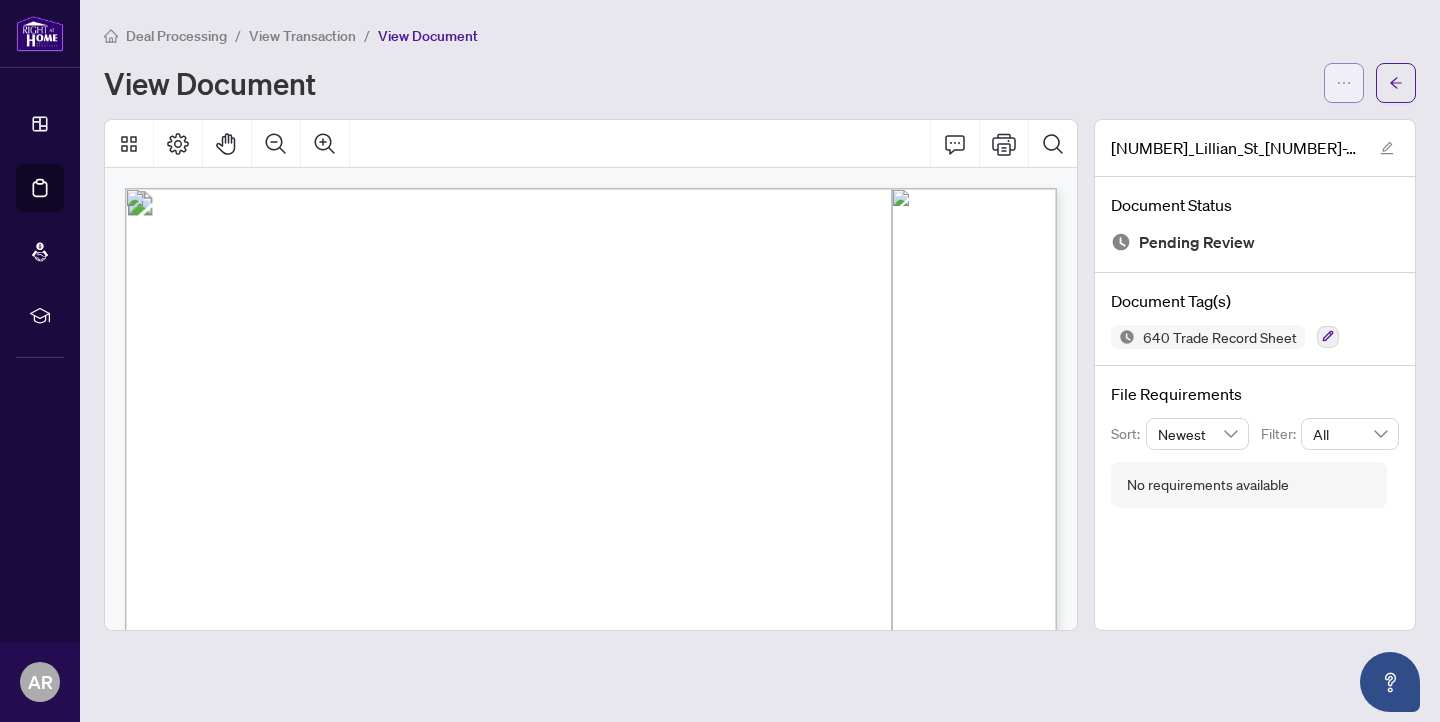 click at bounding box center (1344, 83) 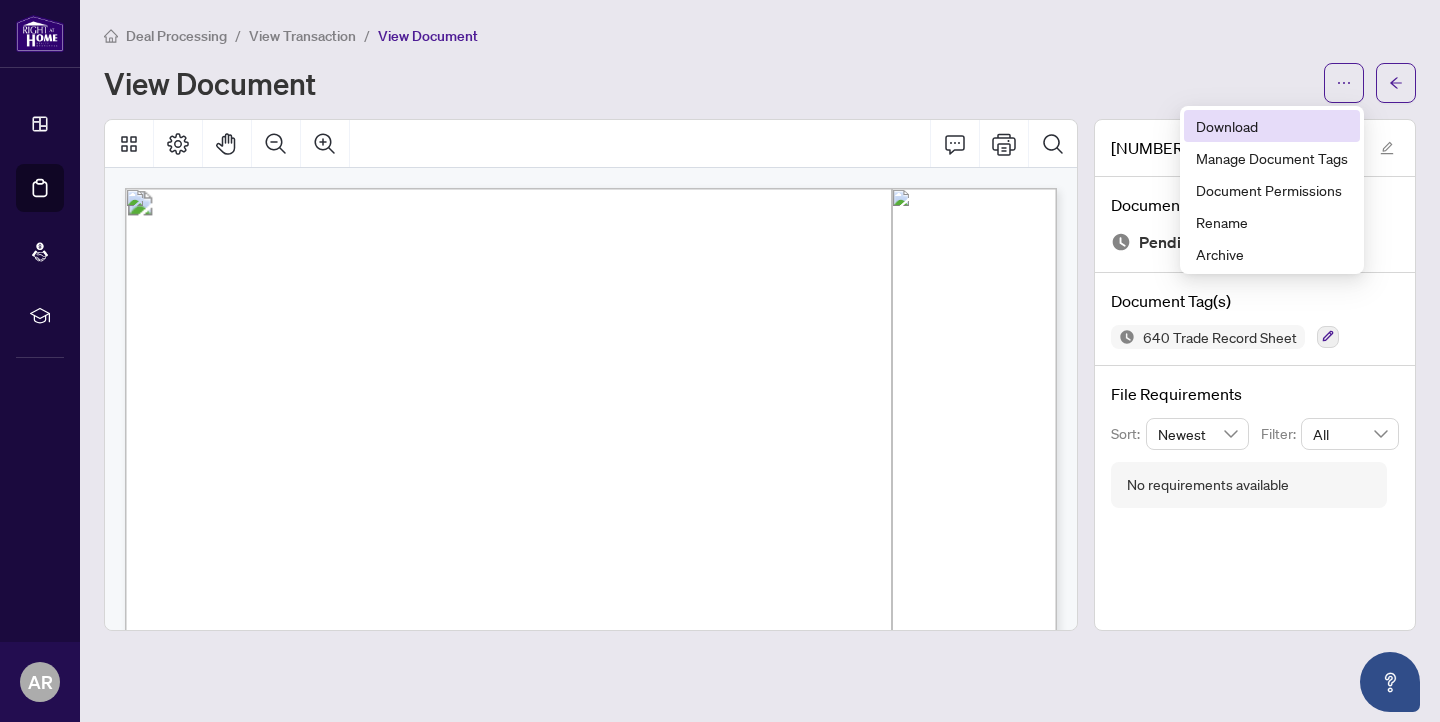 click on "Download" at bounding box center [1272, 126] 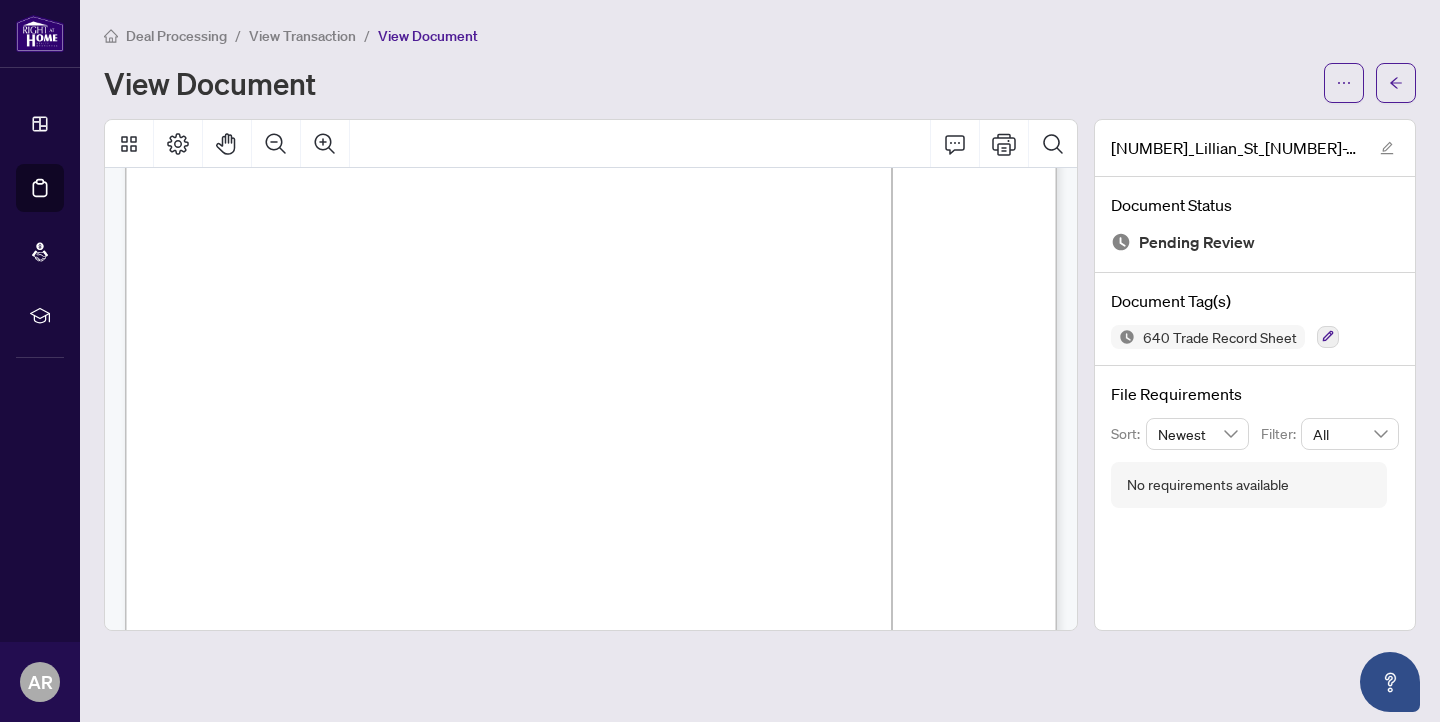 scroll, scrollTop: 312, scrollLeft: 0, axis: vertical 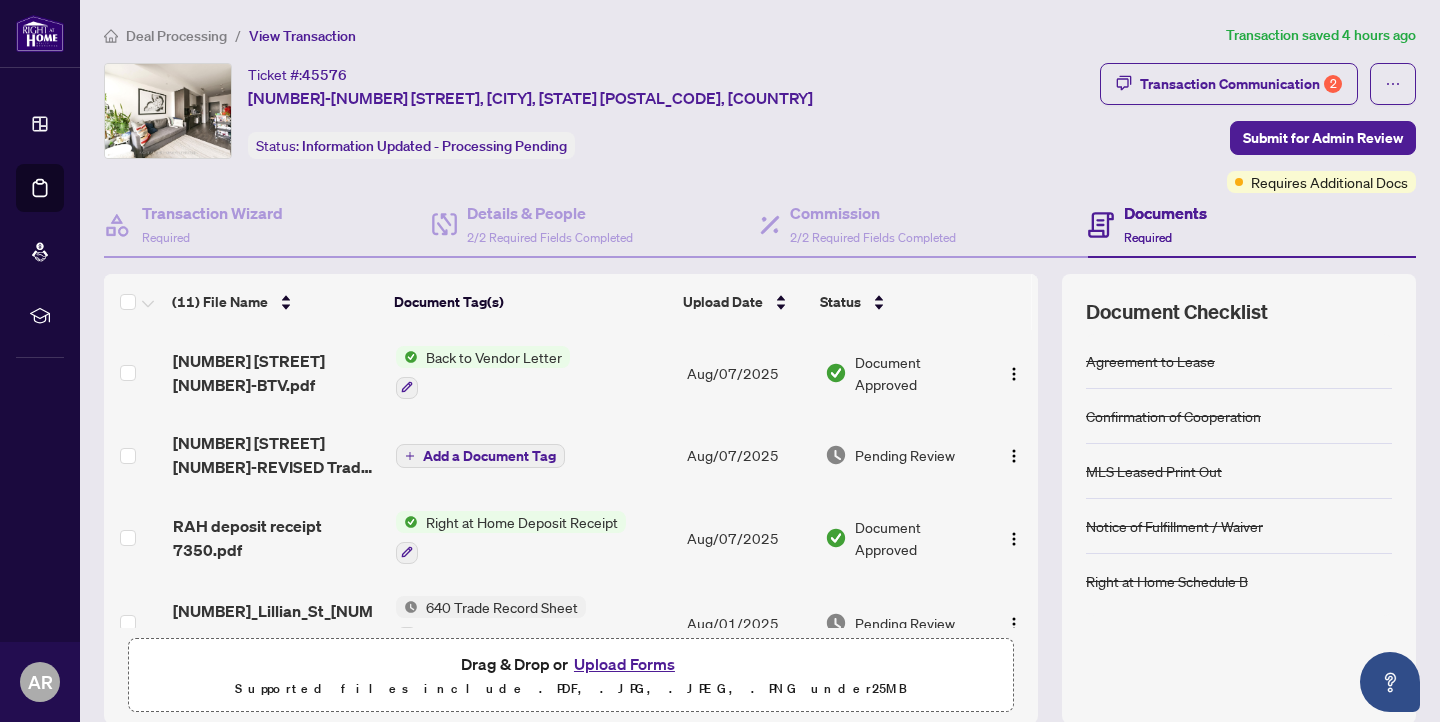 click on "[NUMBER] [STREET] [NUMBER]-REVISED Trade sheet-Andrijana to review.pdf" at bounding box center (276, 455) 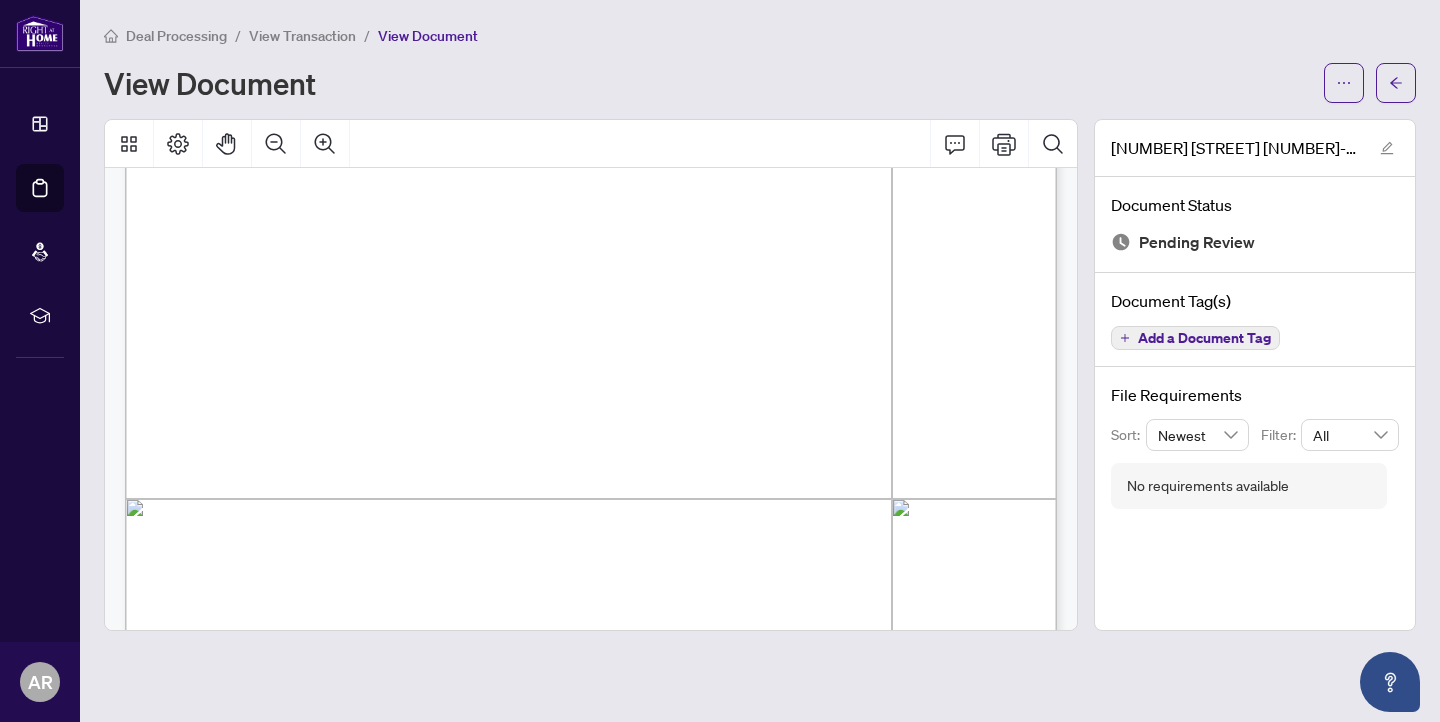 scroll, scrollTop: 304, scrollLeft: 0, axis: vertical 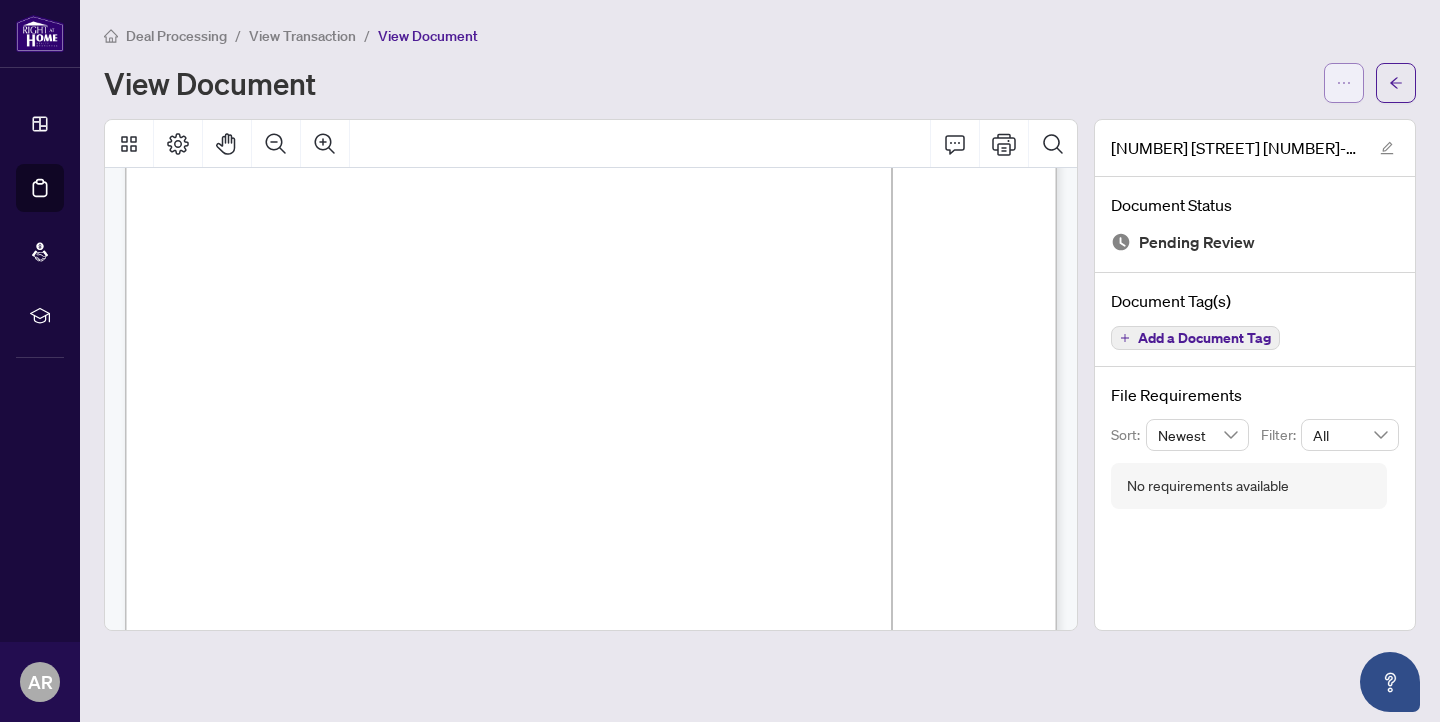 click at bounding box center (1344, 83) 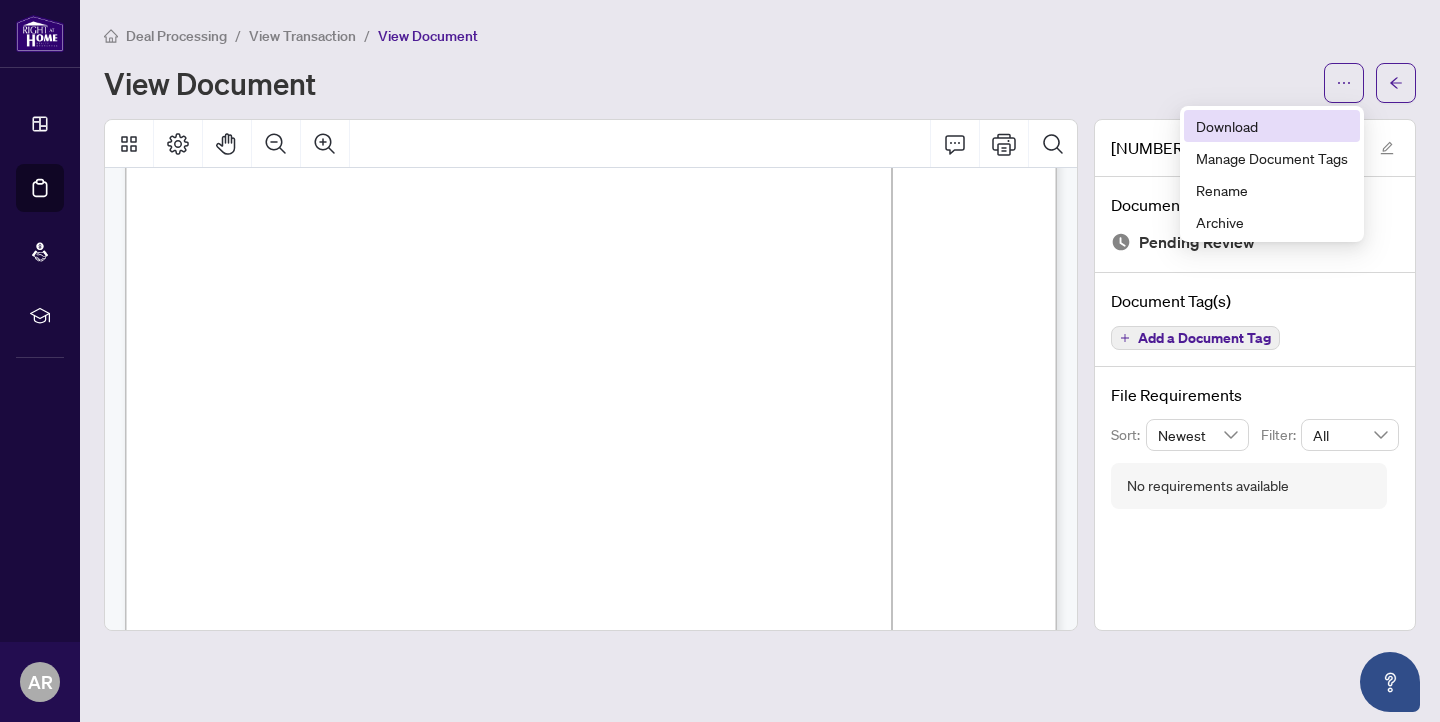 click on "Download" at bounding box center [1272, 126] 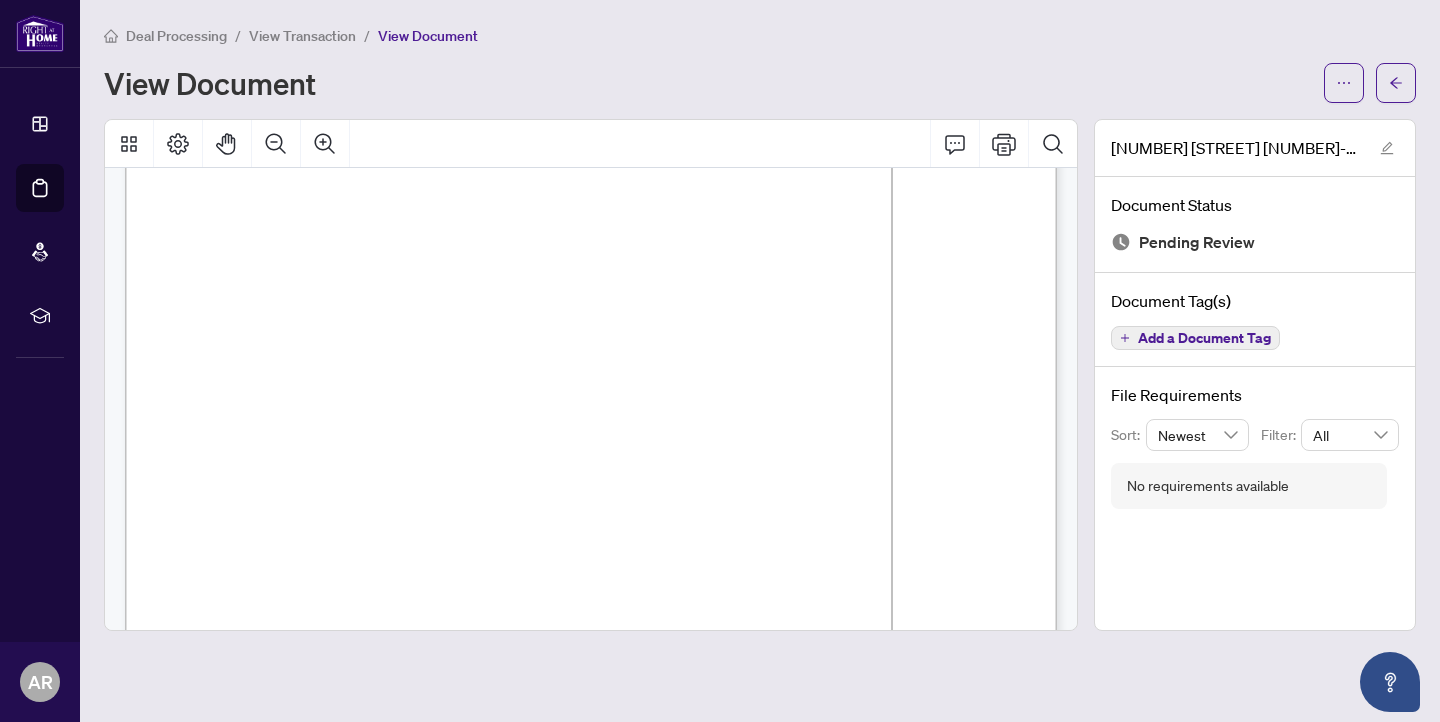 click on "View Transaction" at bounding box center [302, 36] 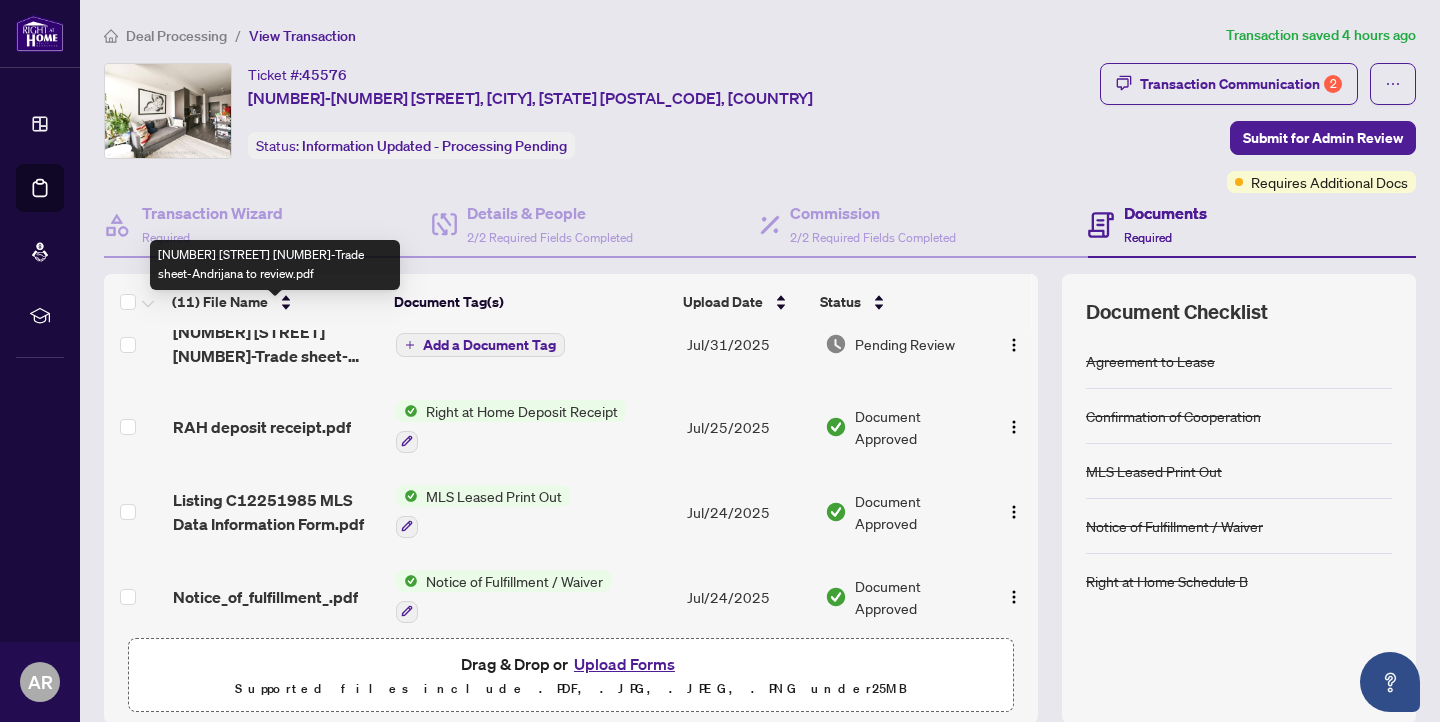 scroll, scrollTop: 478, scrollLeft: 0, axis: vertical 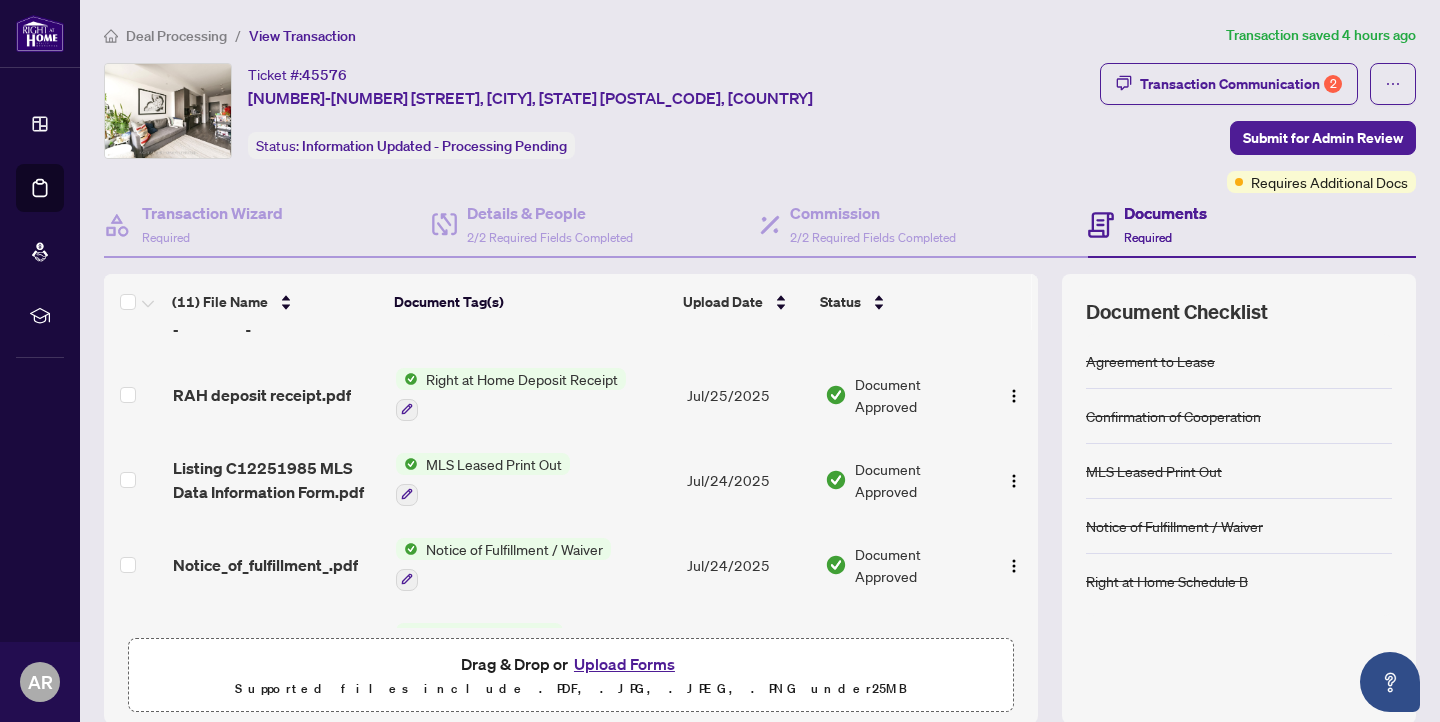 click on "Deal Processing" at bounding box center (176, 36) 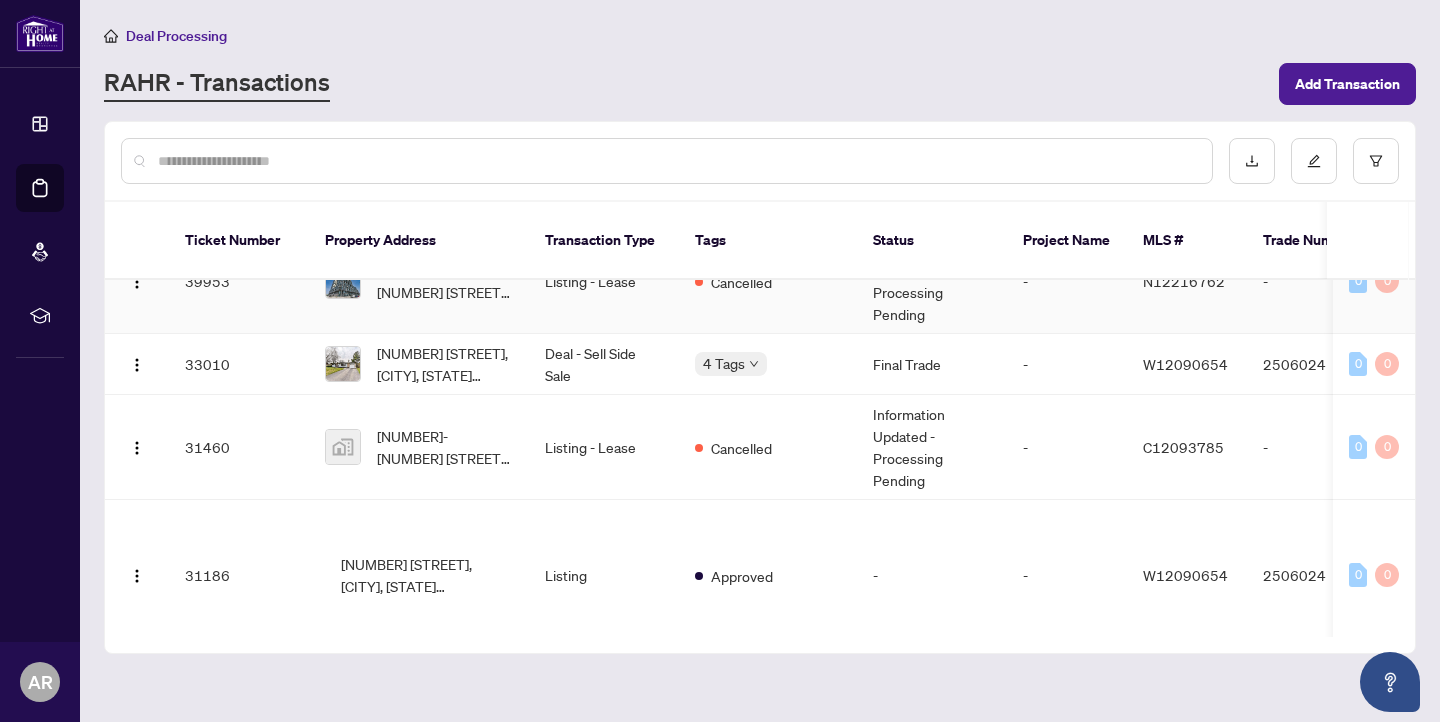 scroll, scrollTop: 269, scrollLeft: 0, axis: vertical 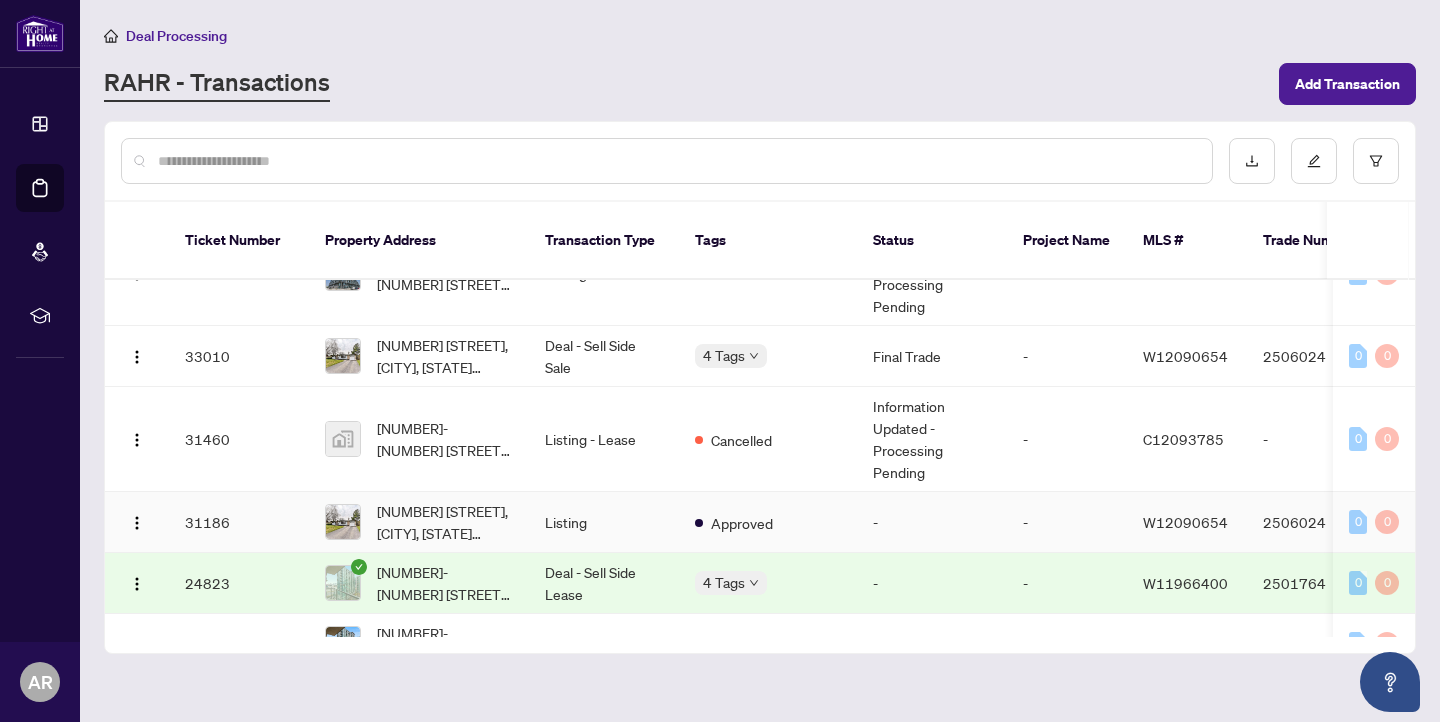 click on "31186" at bounding box center (239, 522) 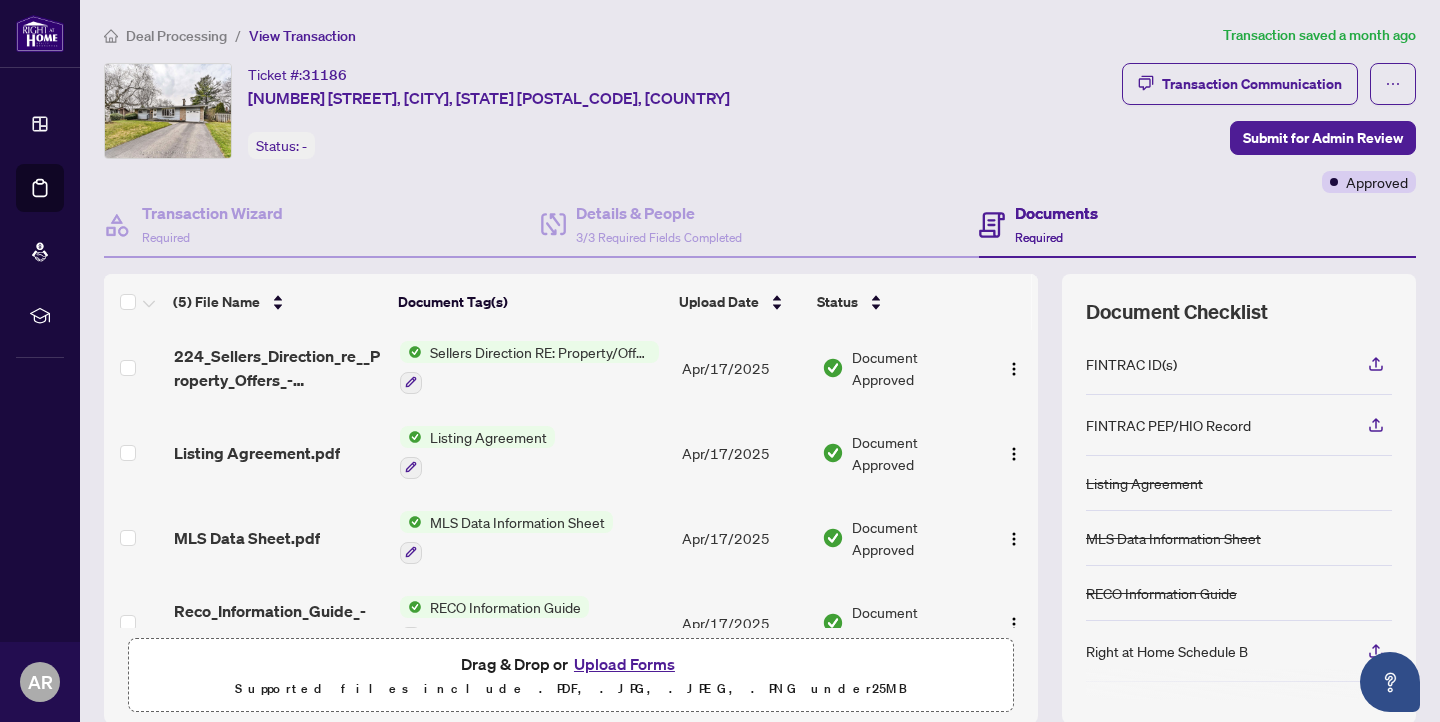 scroll, scrollTop: 129, scrollLeft: 0, axis: vertical 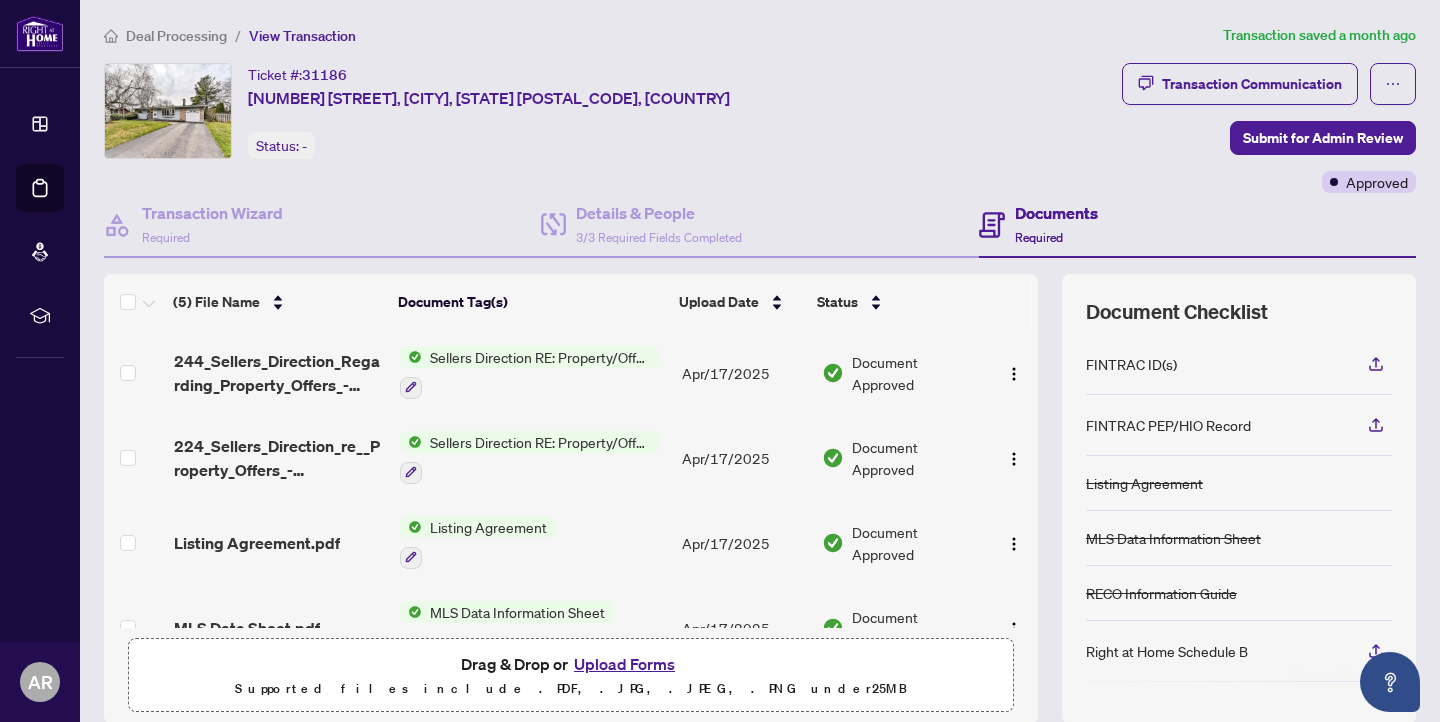 click on "Deal Processing" at bounding box center [176, 36] 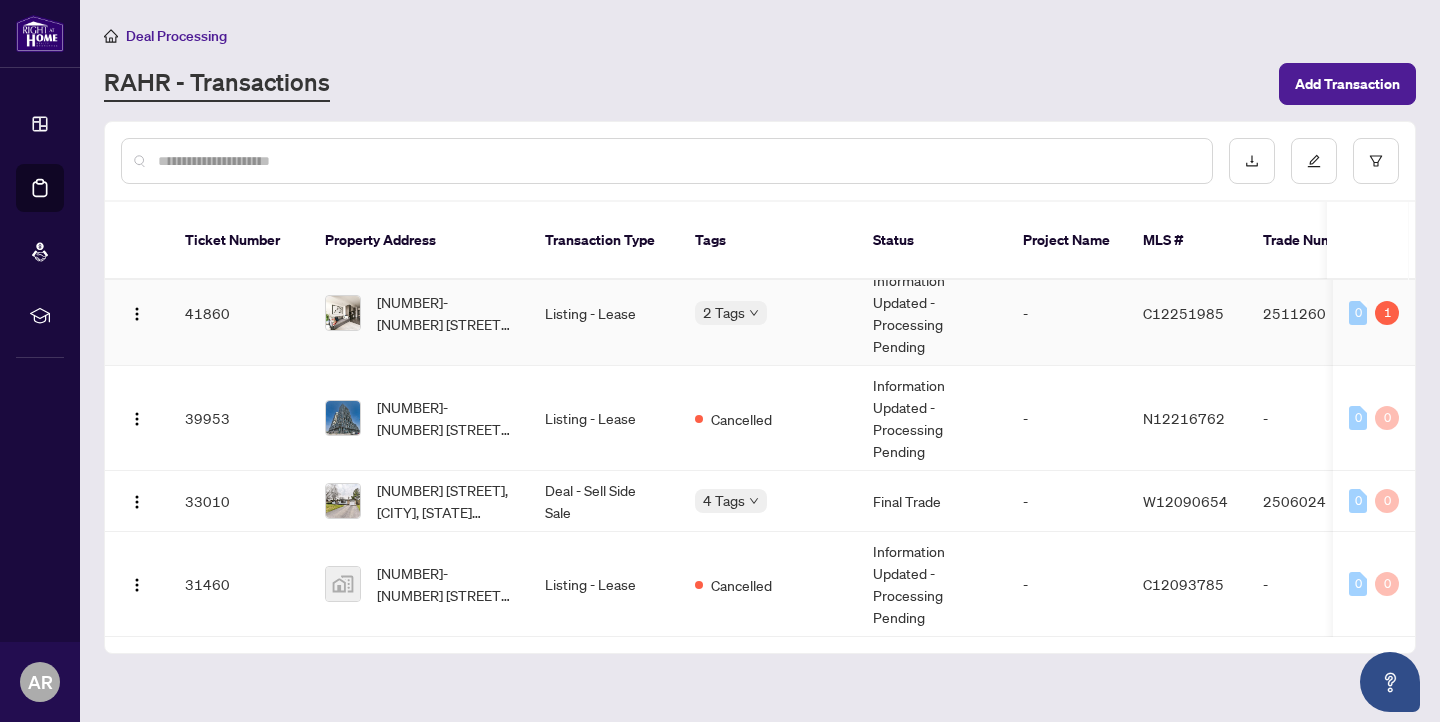 scroll, scrollTop: 127, scrollLeft: 0, axis: vertical 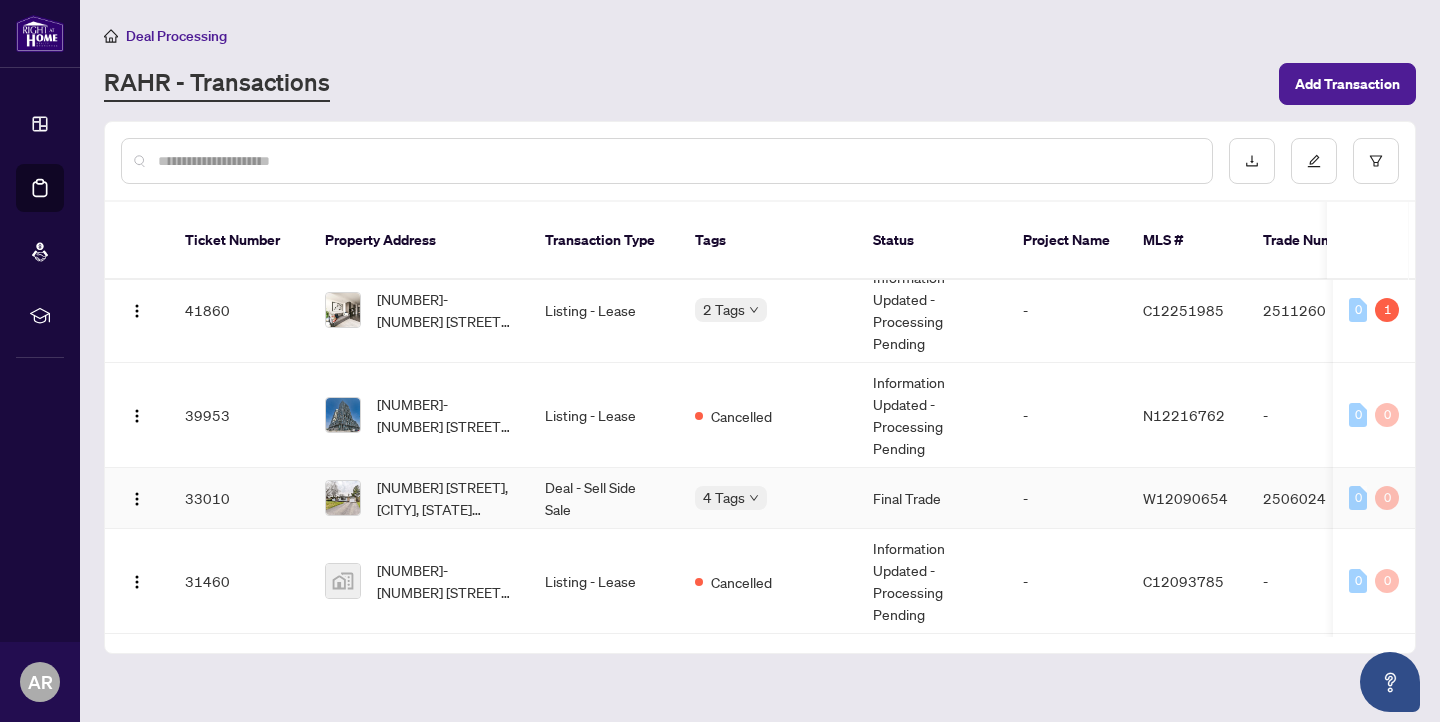 click at bounding box center (343, 498) 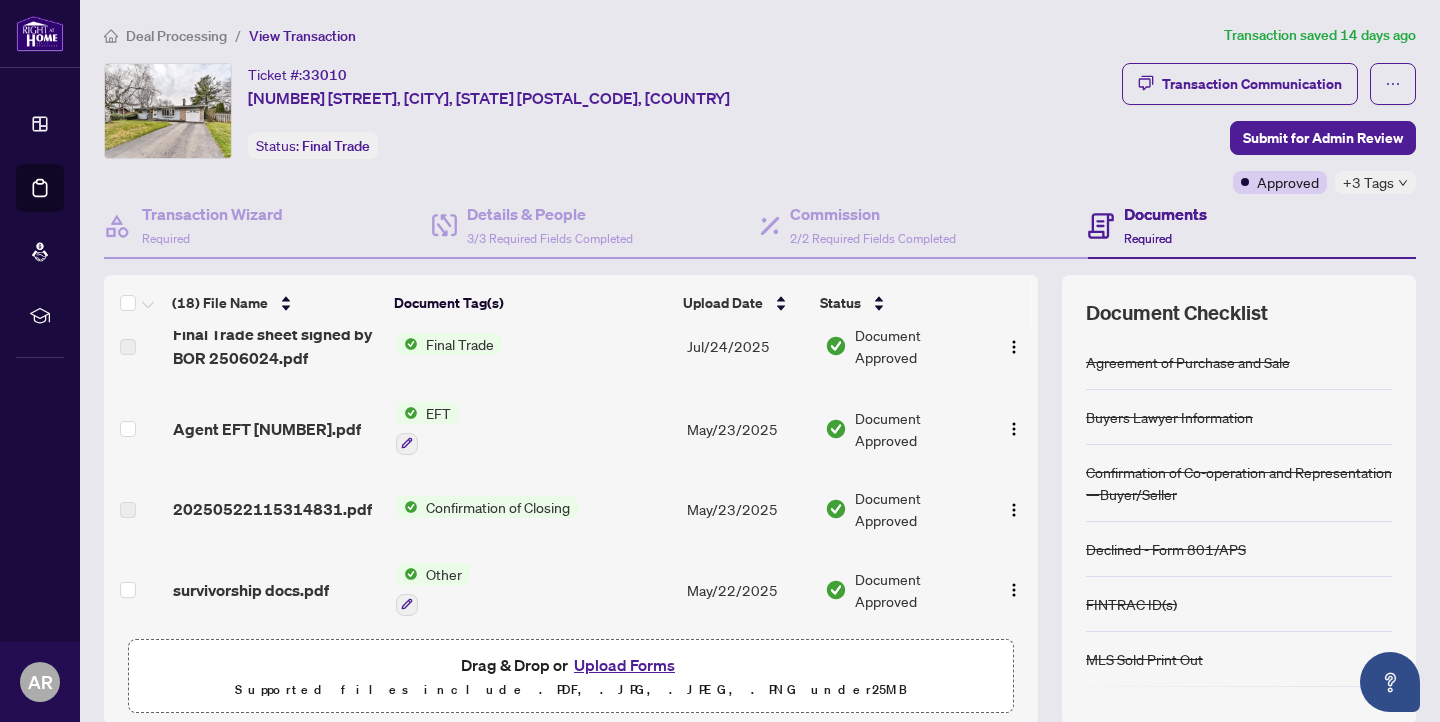 scroll, scrollTop: 27, scrollLeft: 0, axis: vertical 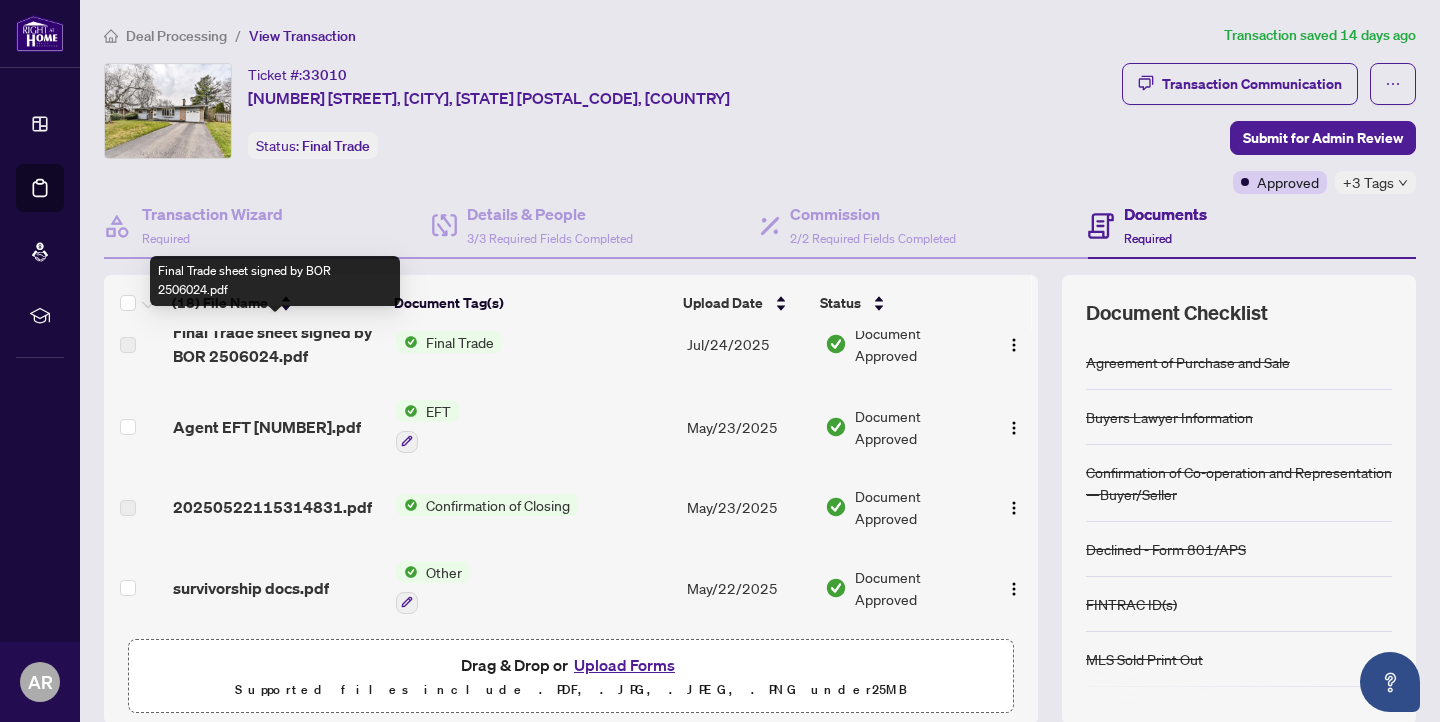 click on "Final Trade sheet signed by BOR 2506024.pdf" at bounding box center (276, 344) 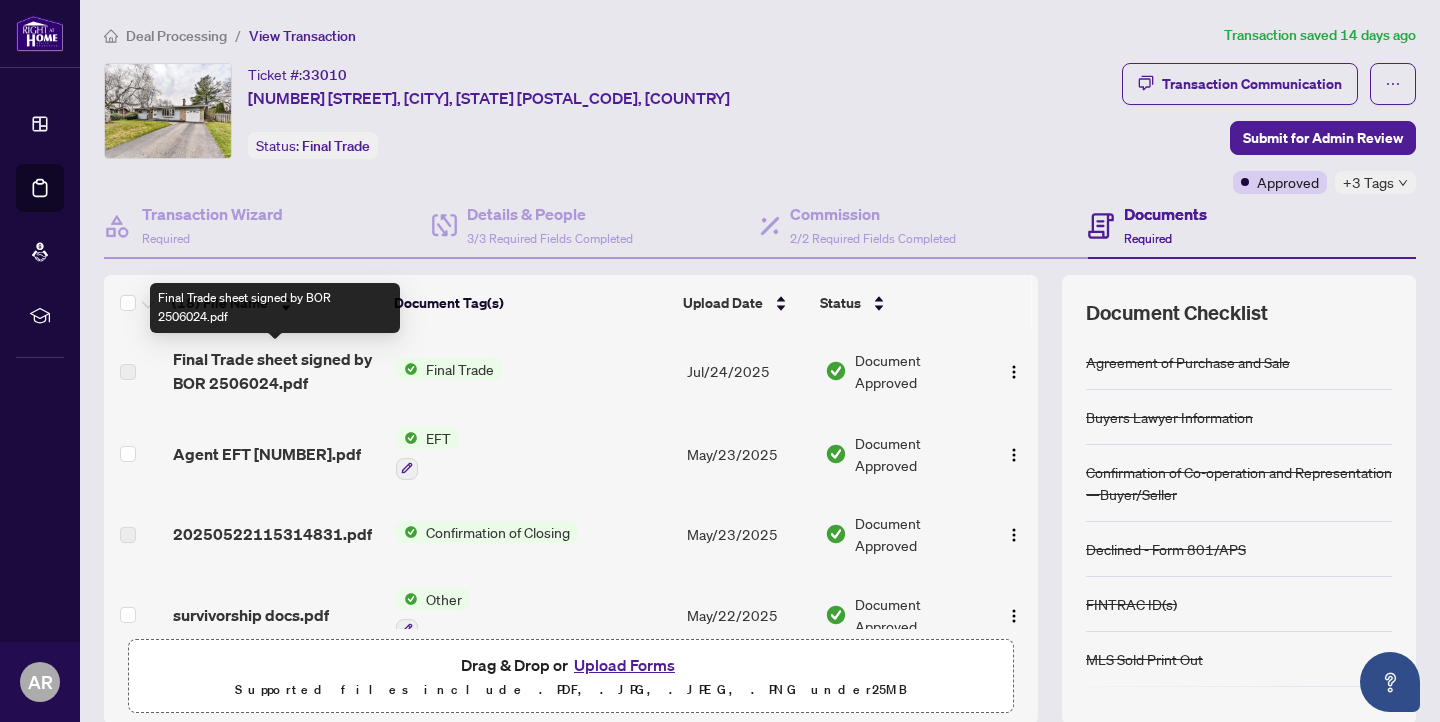 click on "Final Trade sheet signed by BOR 2506024.pdf" at bounding box center (276, 371) 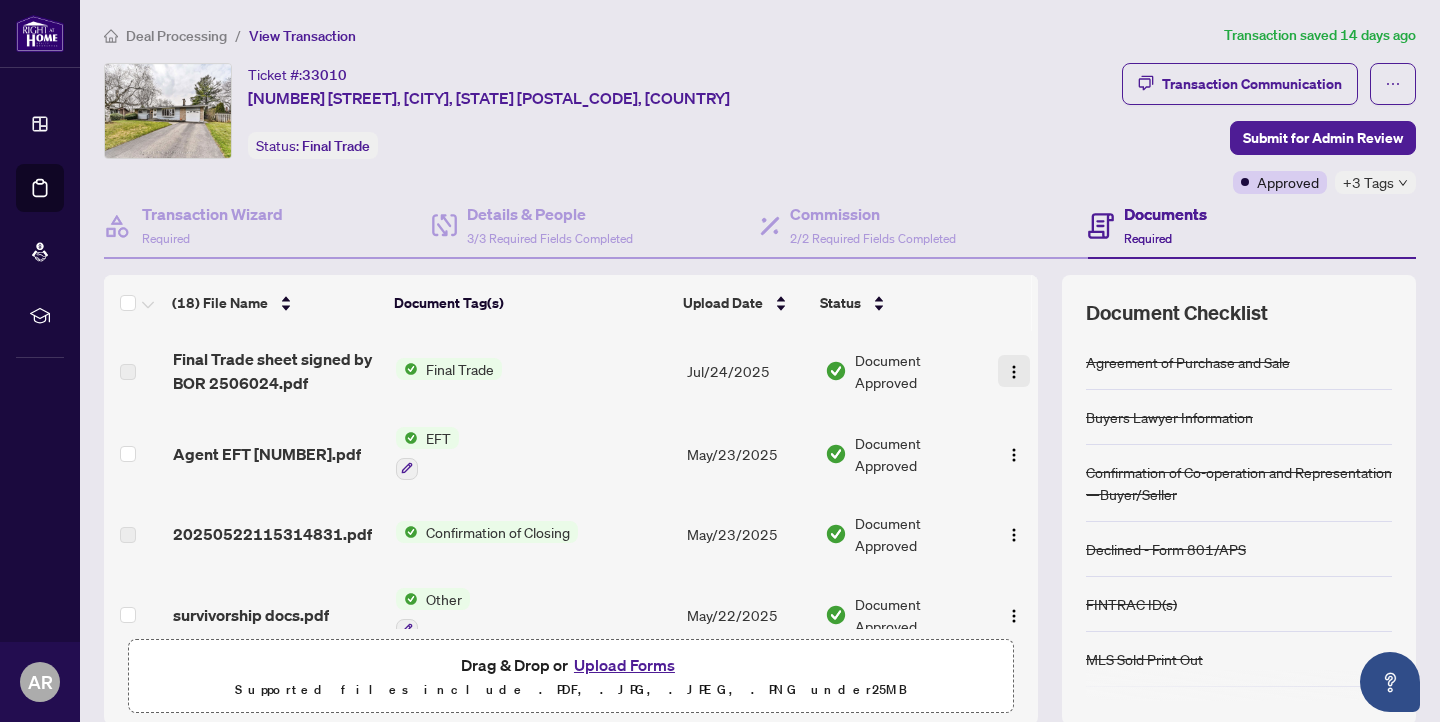 click at bounding box center [1014, 372] 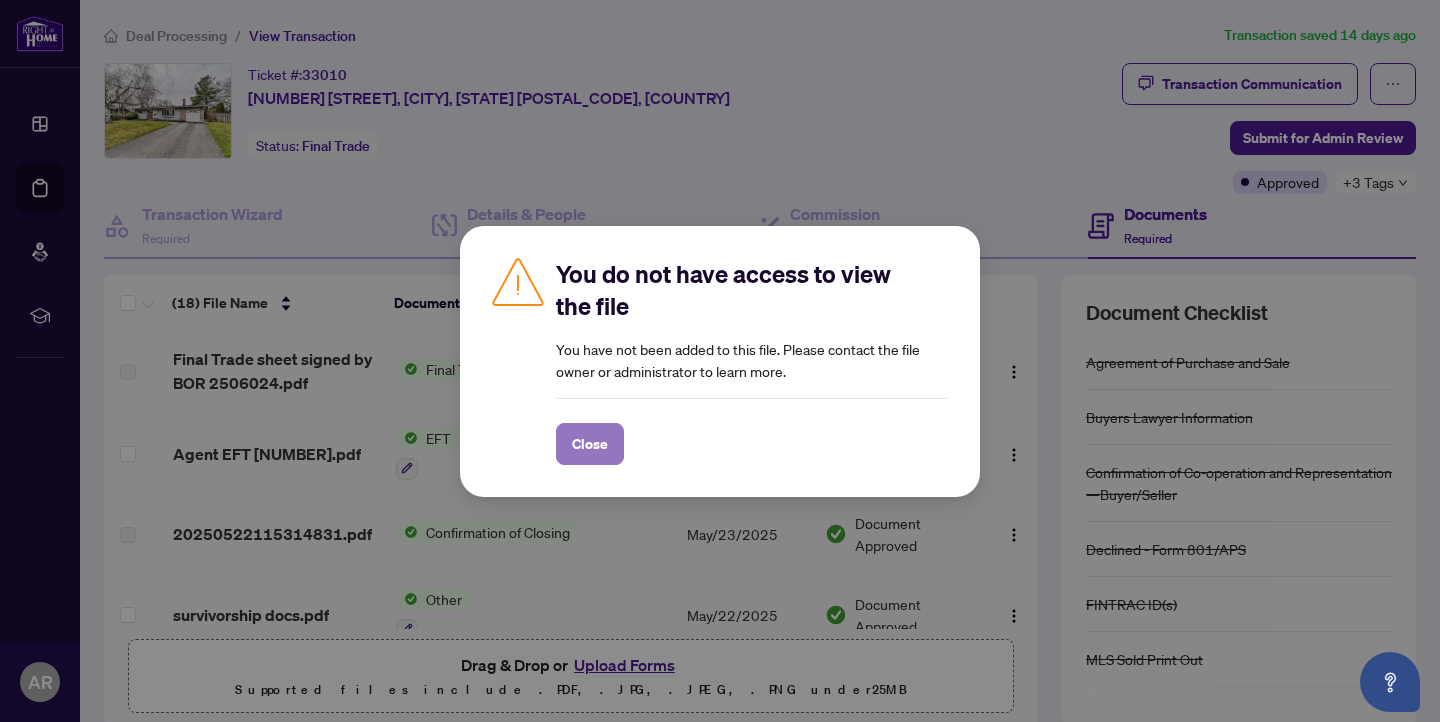 click on "Close" at bounding box center (590, 444) 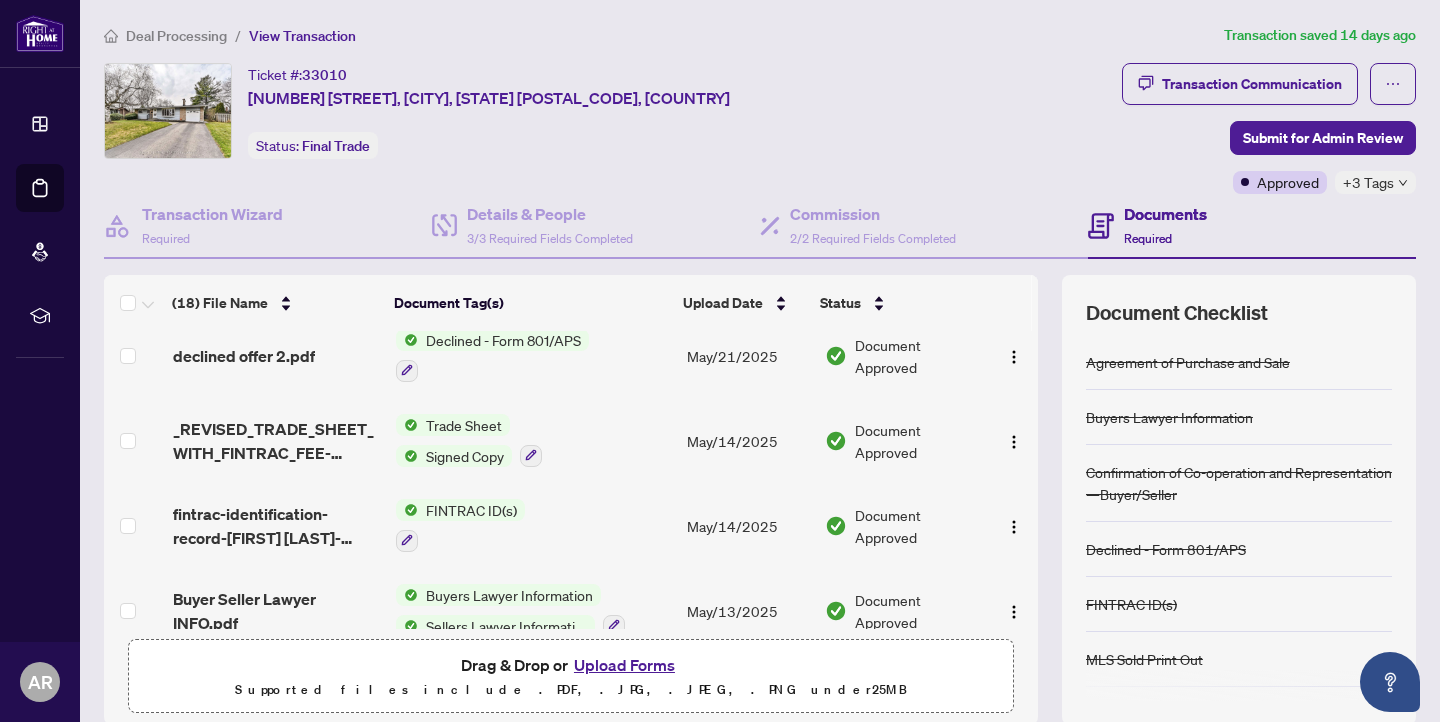 scroll, scrollTop: 518, scrollLeft: 0, axis: vertical 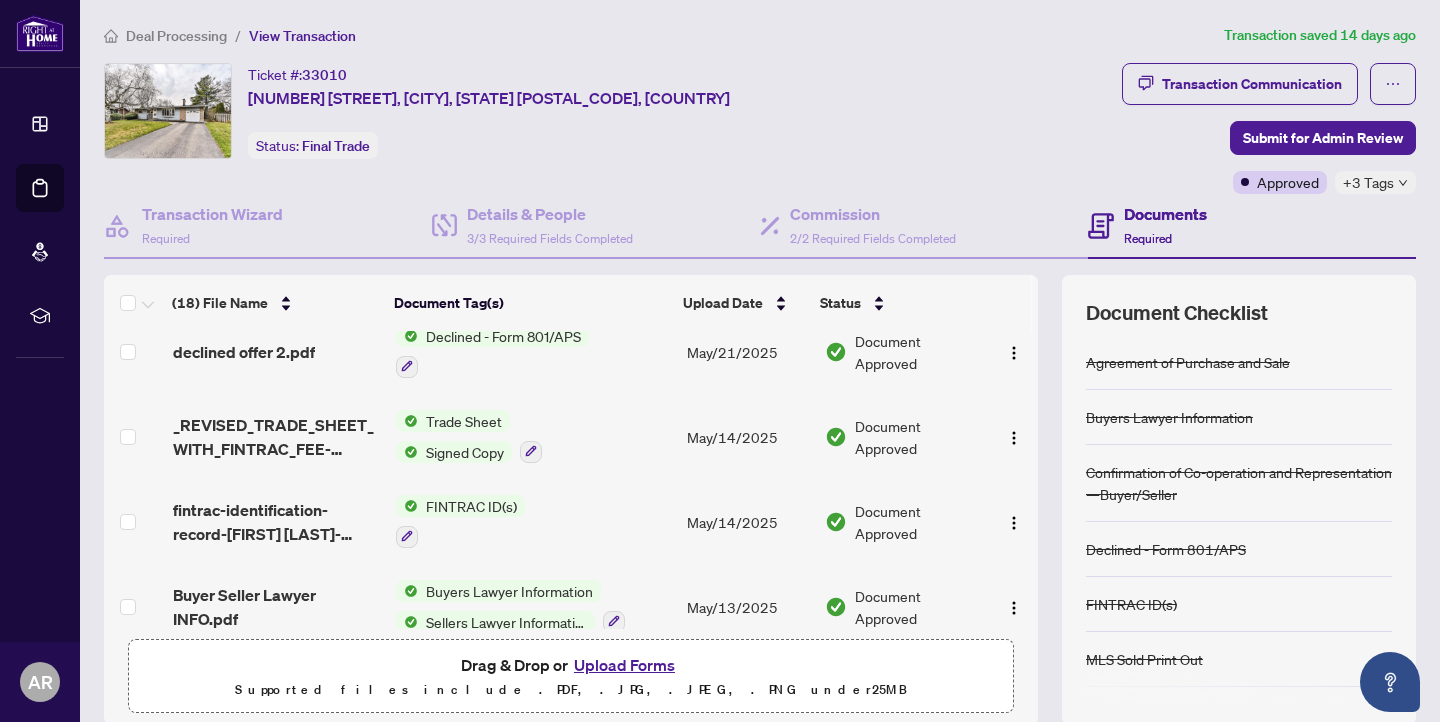 click on "_REVISED_TRADE_SHEET_WITH_FINTRAC_FEE-Andrijana_to_Review.pdf" at bounding box center [276, 437] 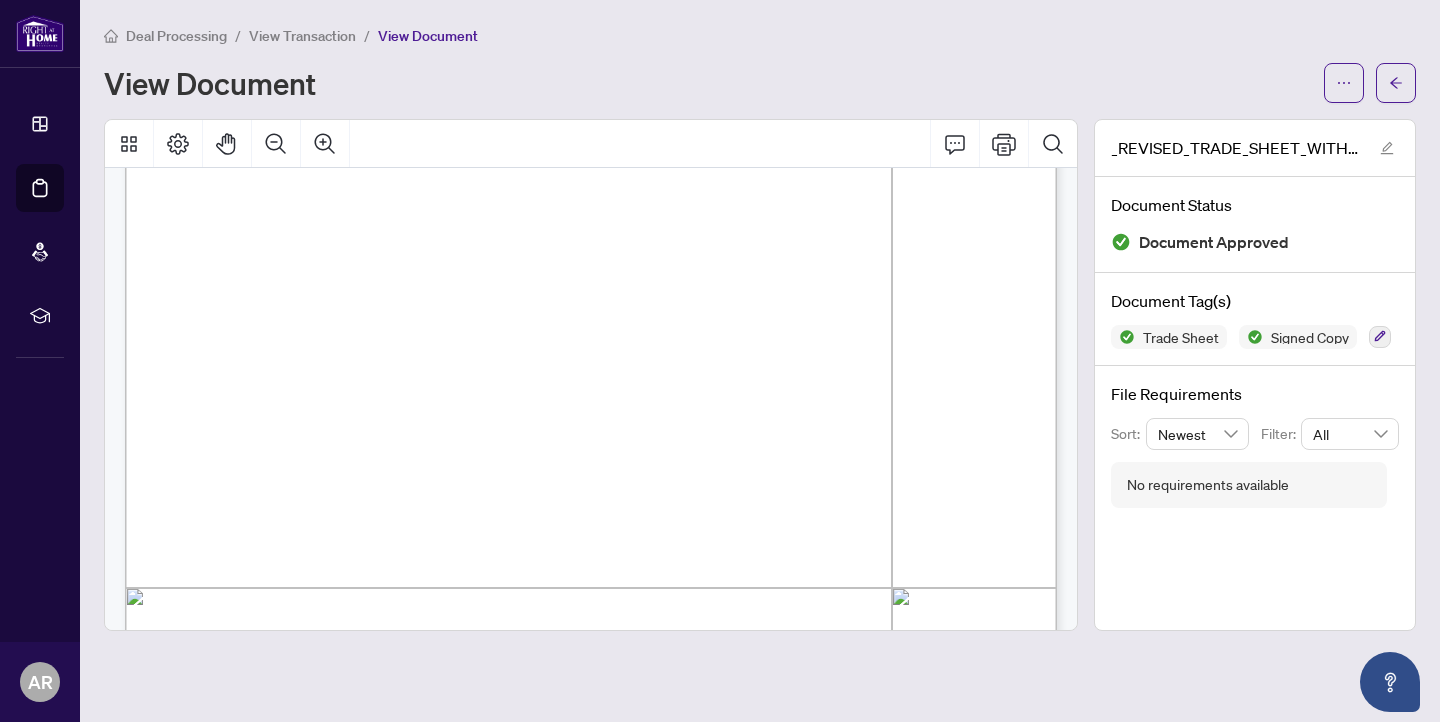 scroll, scrollTop: 371, scrollLeft: 0, axis: vertical 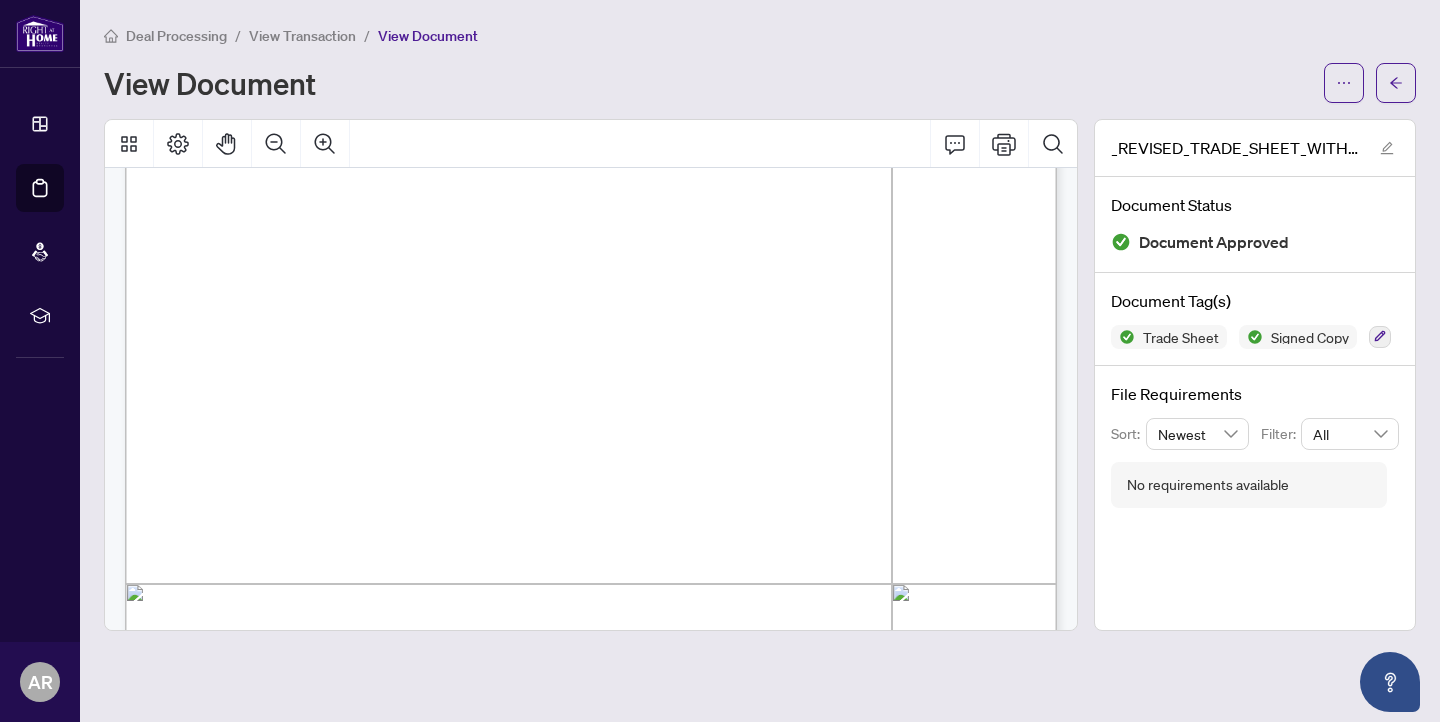 click on "Deal Processing" at bounding box center [176, 36] 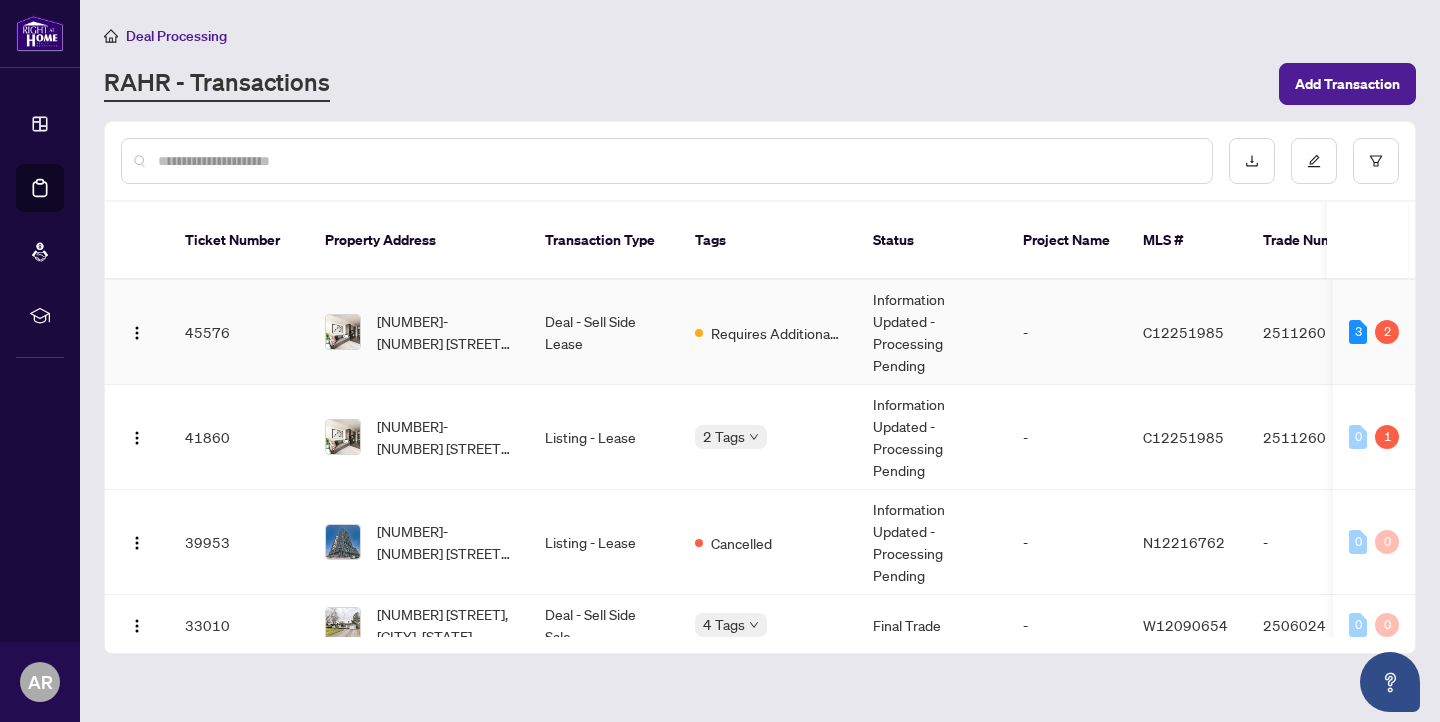 click on "[NUMBER]-[NUMBER] [STREET], [CITY], [STATE] [POSTAL_CODE], [COUNTRY]" at bounding box center (445, 332) 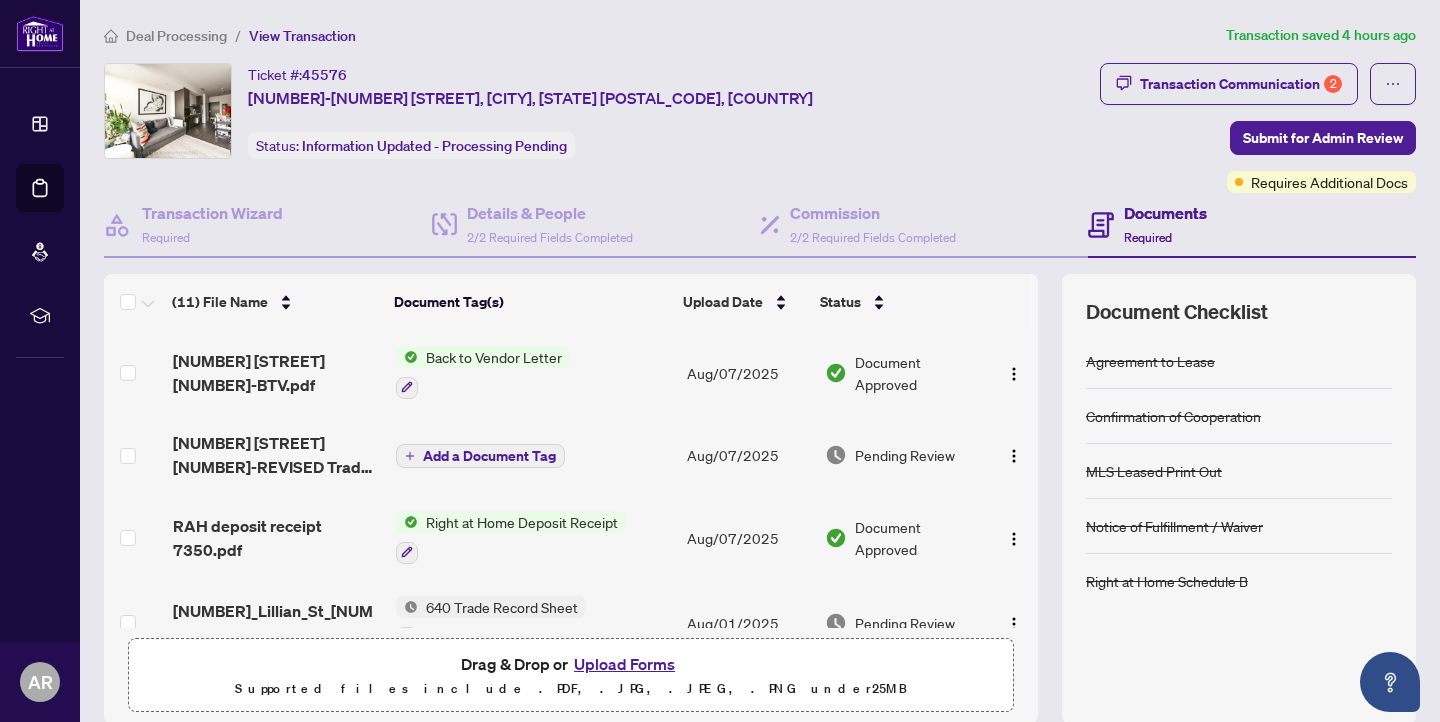 click on "Upload Forms" at bounding box center [624, 664] 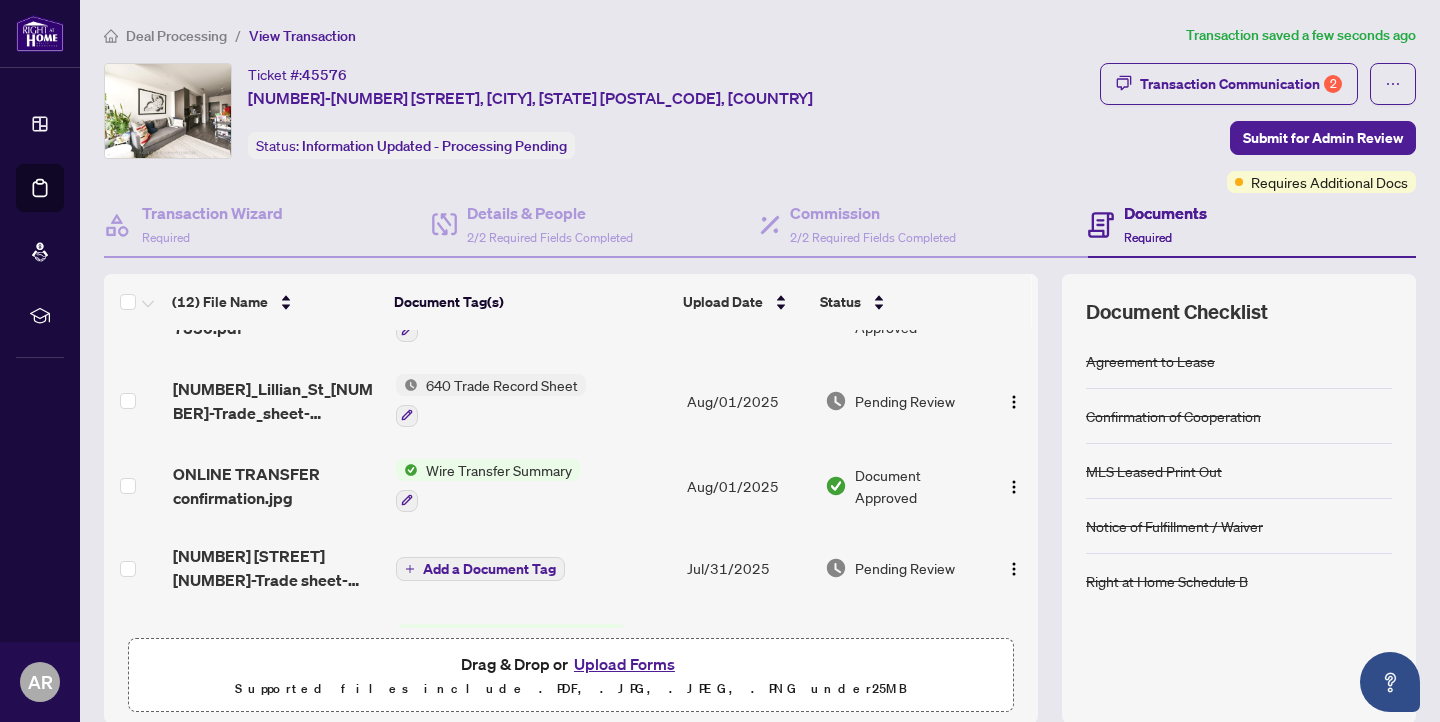 scroll, scrollTop: 0, scrollLeft: 0, axis: both 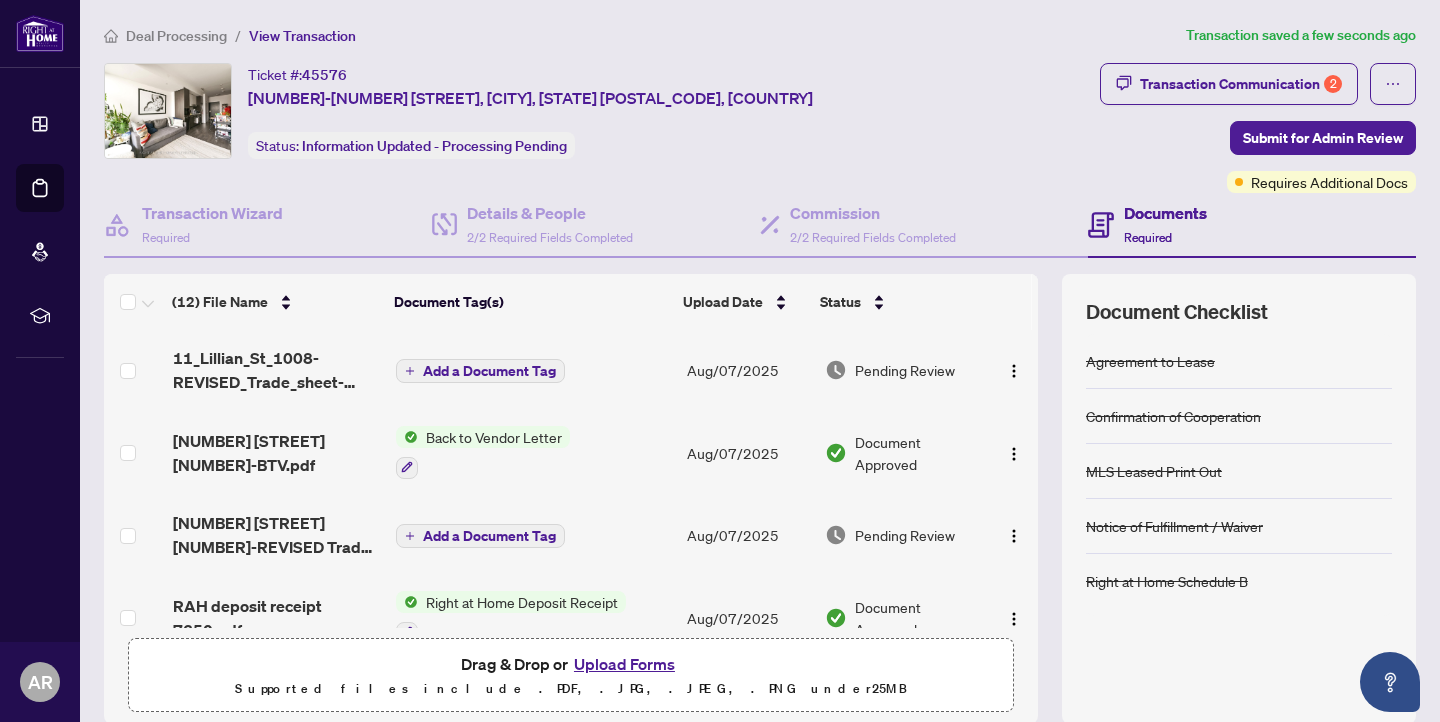 click on "Add a Document Tag" at bounding box center (489, 371) 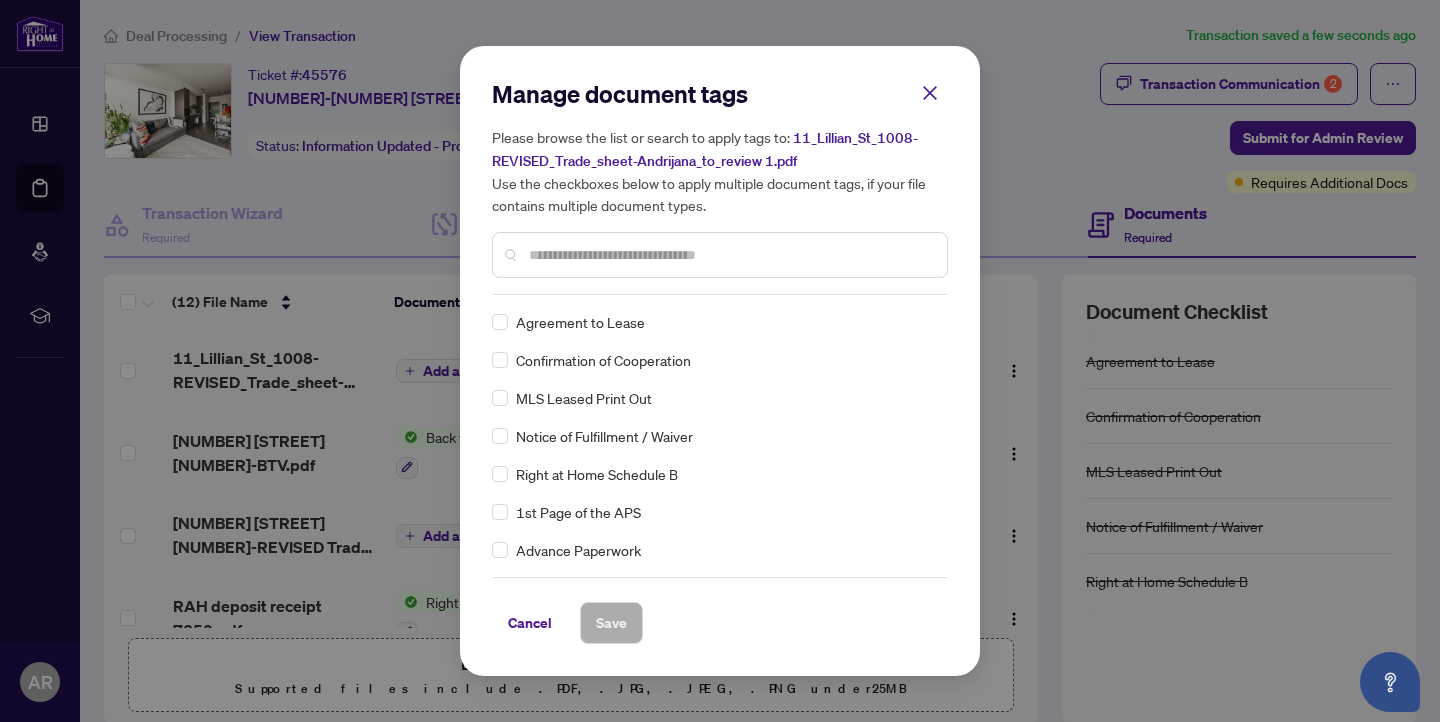 click on "Manage document tags Please browse the list or search to apply tags to:   [NUMBER]_Lillian_St_[NUMBER]-REVISED_Trade_sheet-Andrijana_to_review 1.pdf   Use the checkboxes below to apply multiple document tags, if your file contains multiple document types." at bounding box center [720, 186] 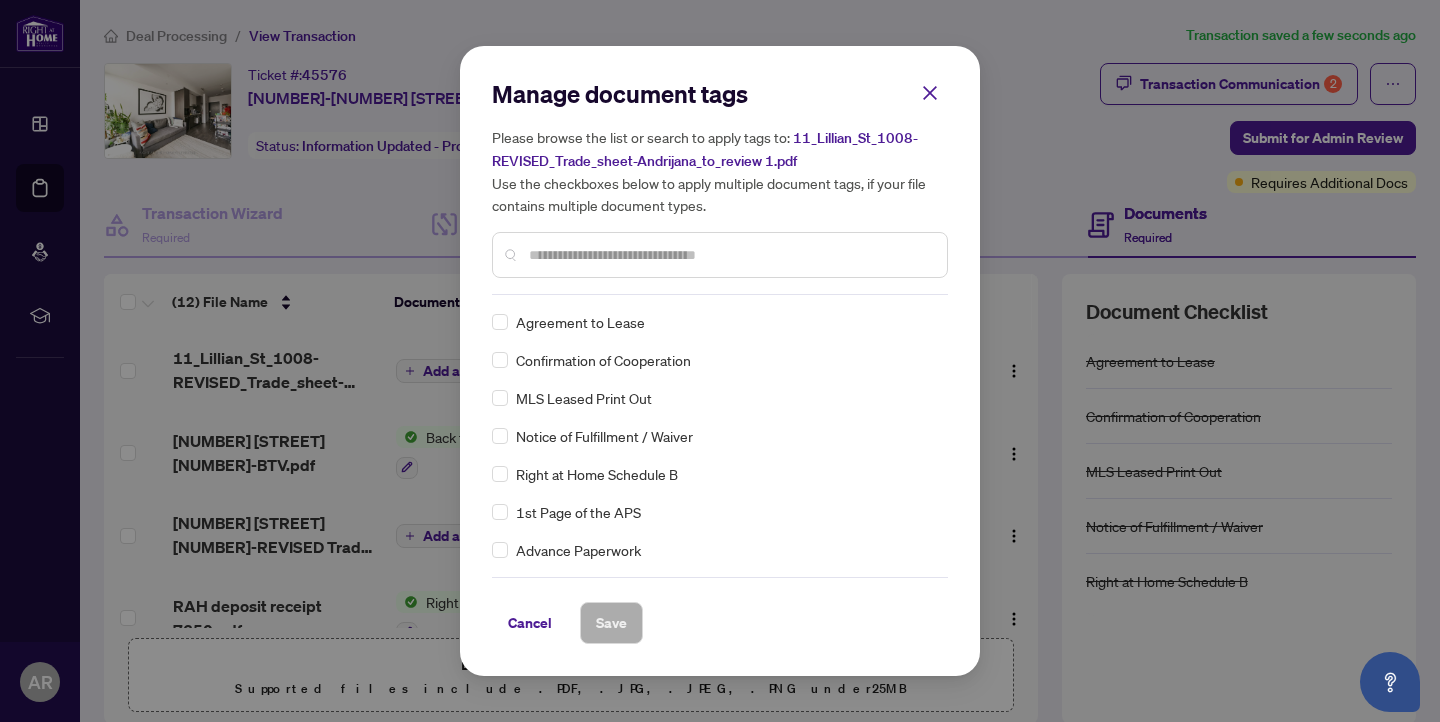 click at bounding box center [730, 255] 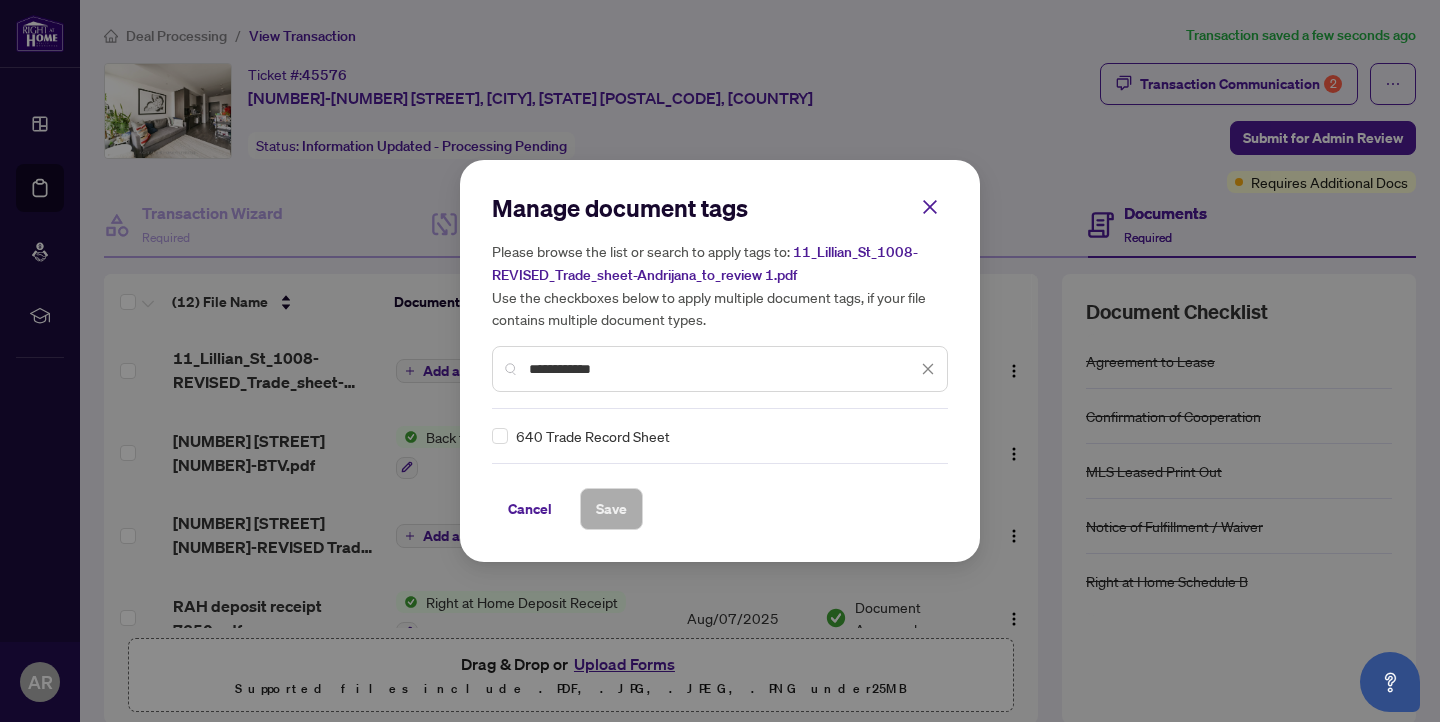 type on "**********" 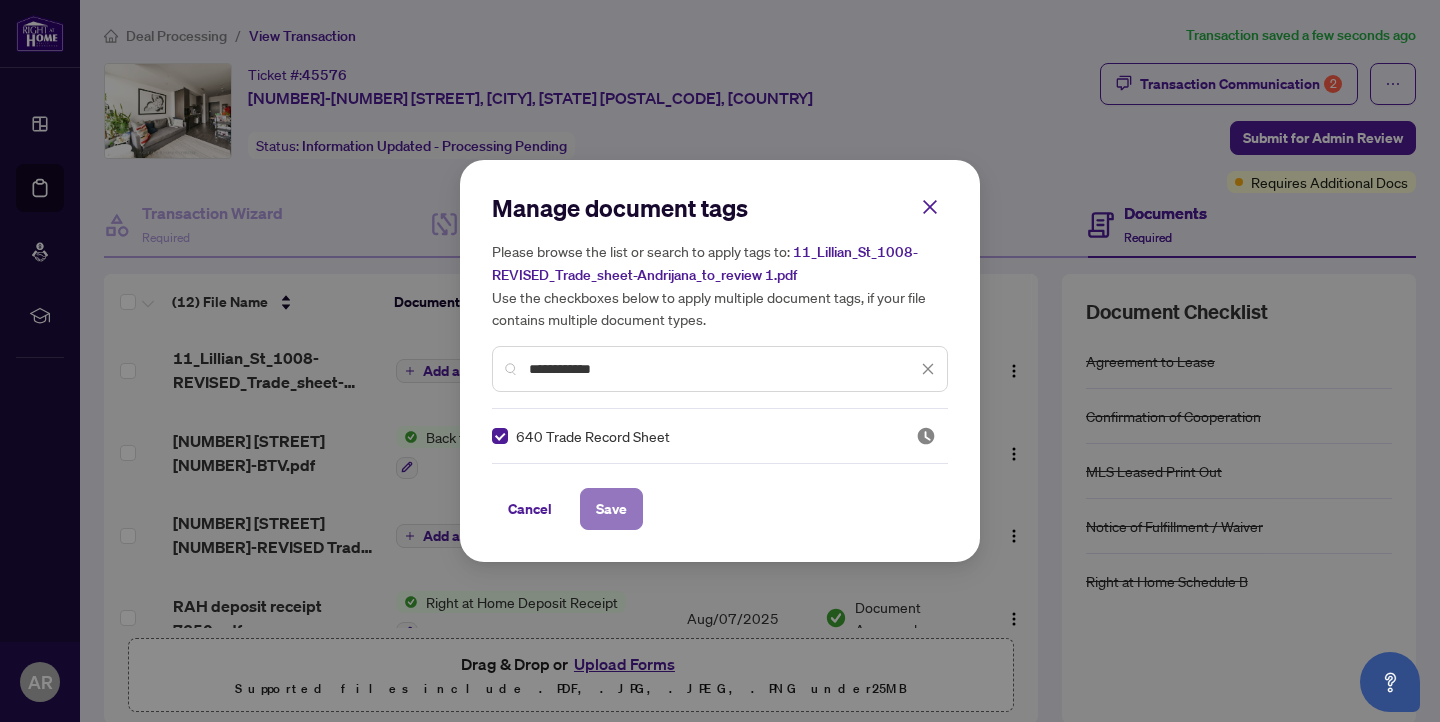 click on "Save" at bounding box center [611, 509] 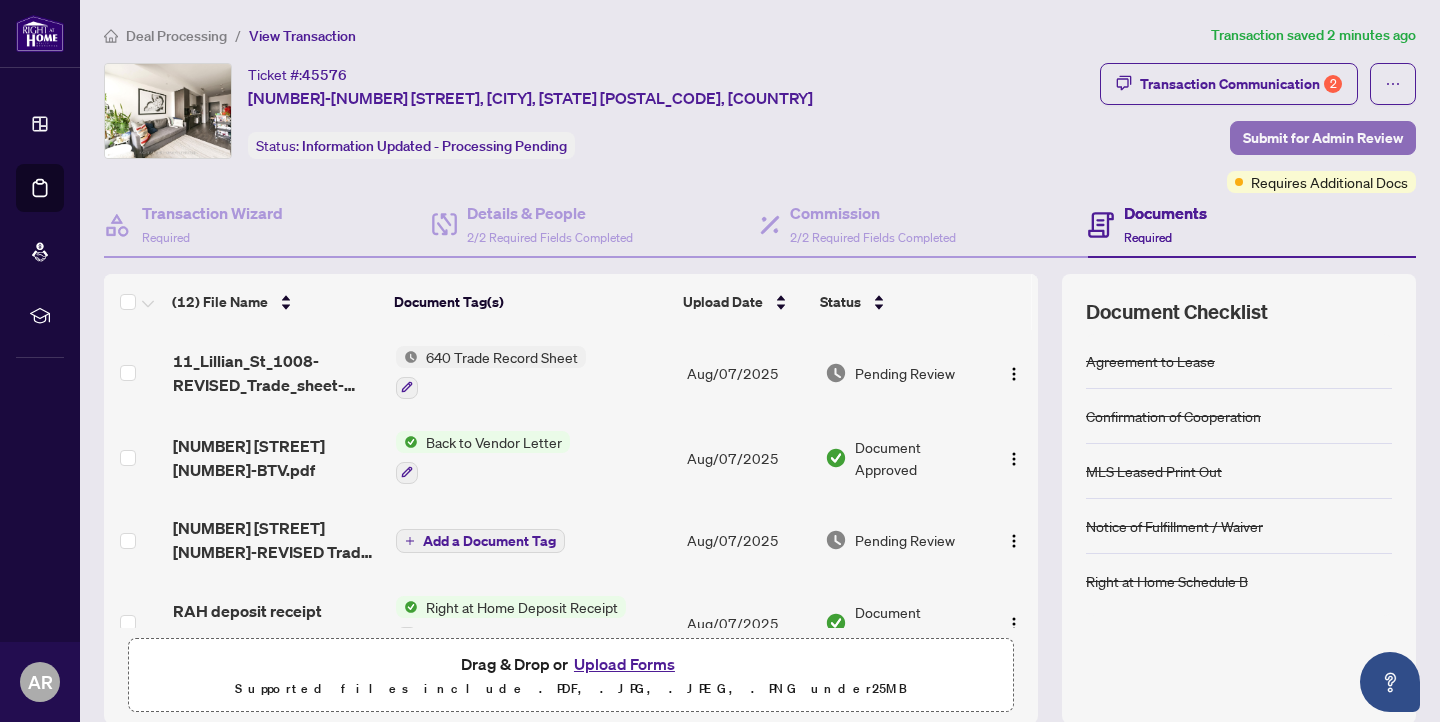 click on "Submit for Admin Review" at bounding box center (1323, 138) 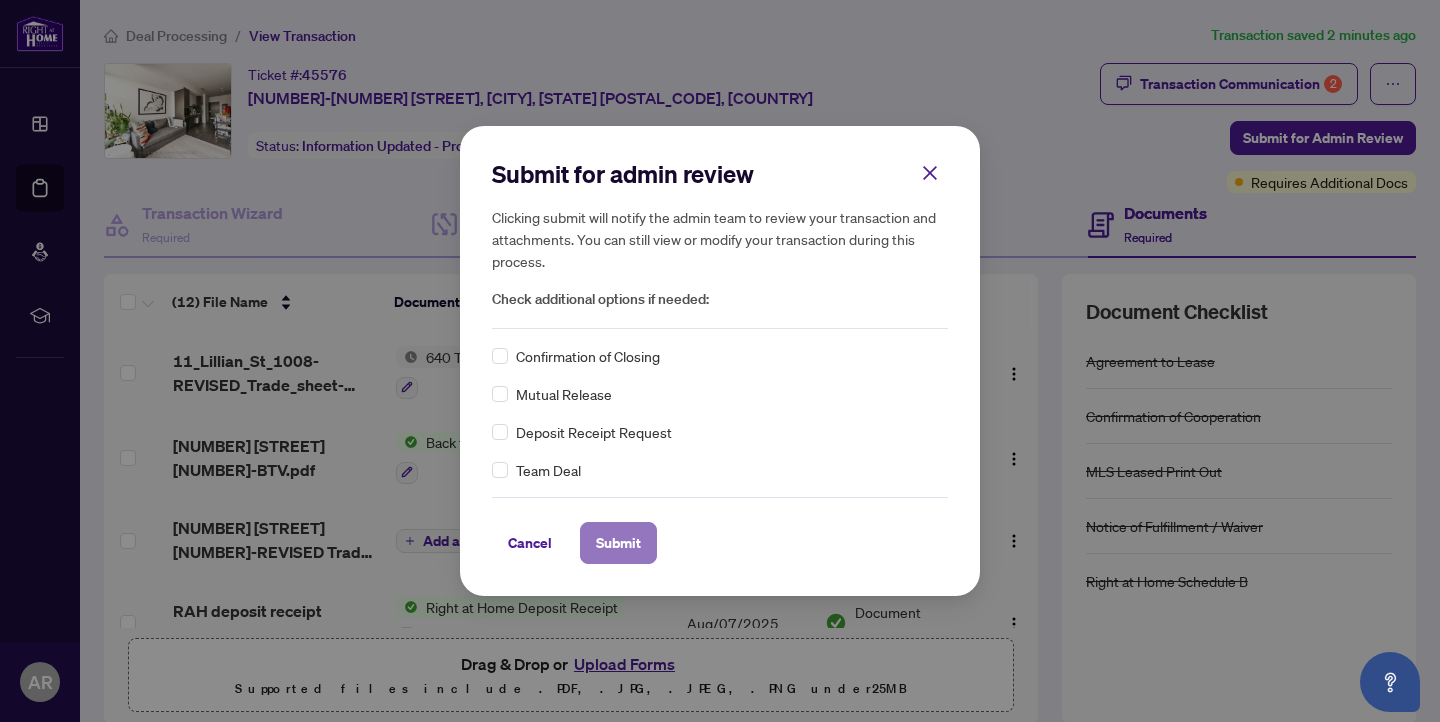 click on "Submit" at bounding box center [618, 543] 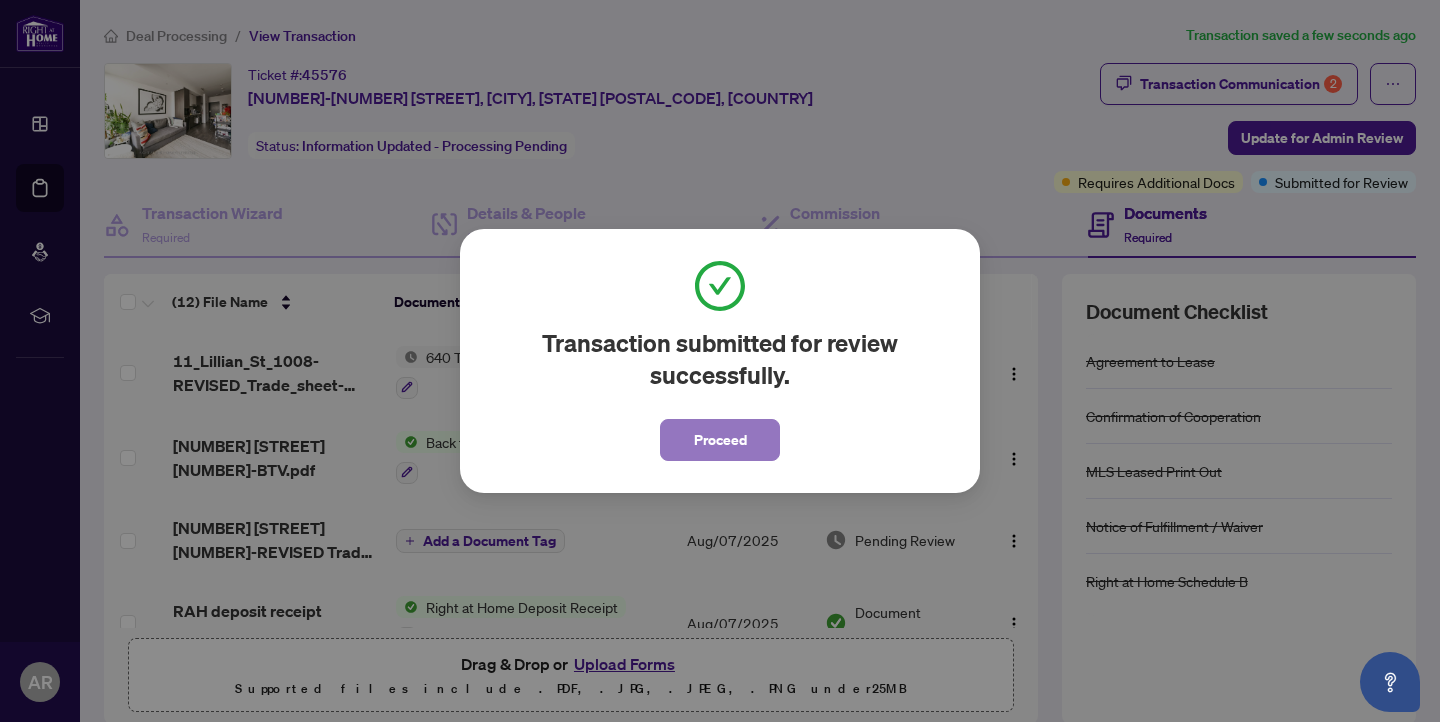 click on "Proceed" at bounding box center (720, 440) 